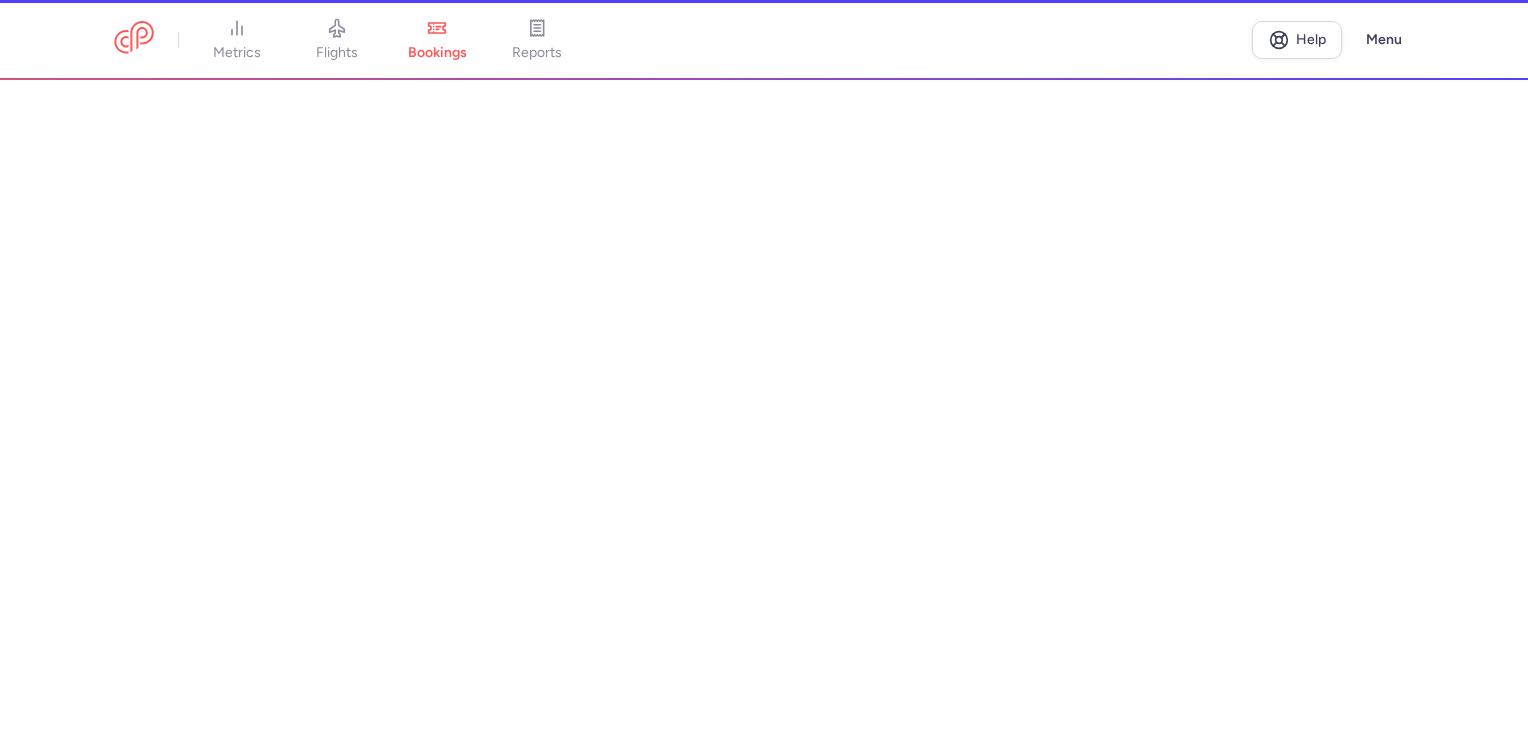 scroll, scrollTop: 0, scrollLeft: 0, axis: both 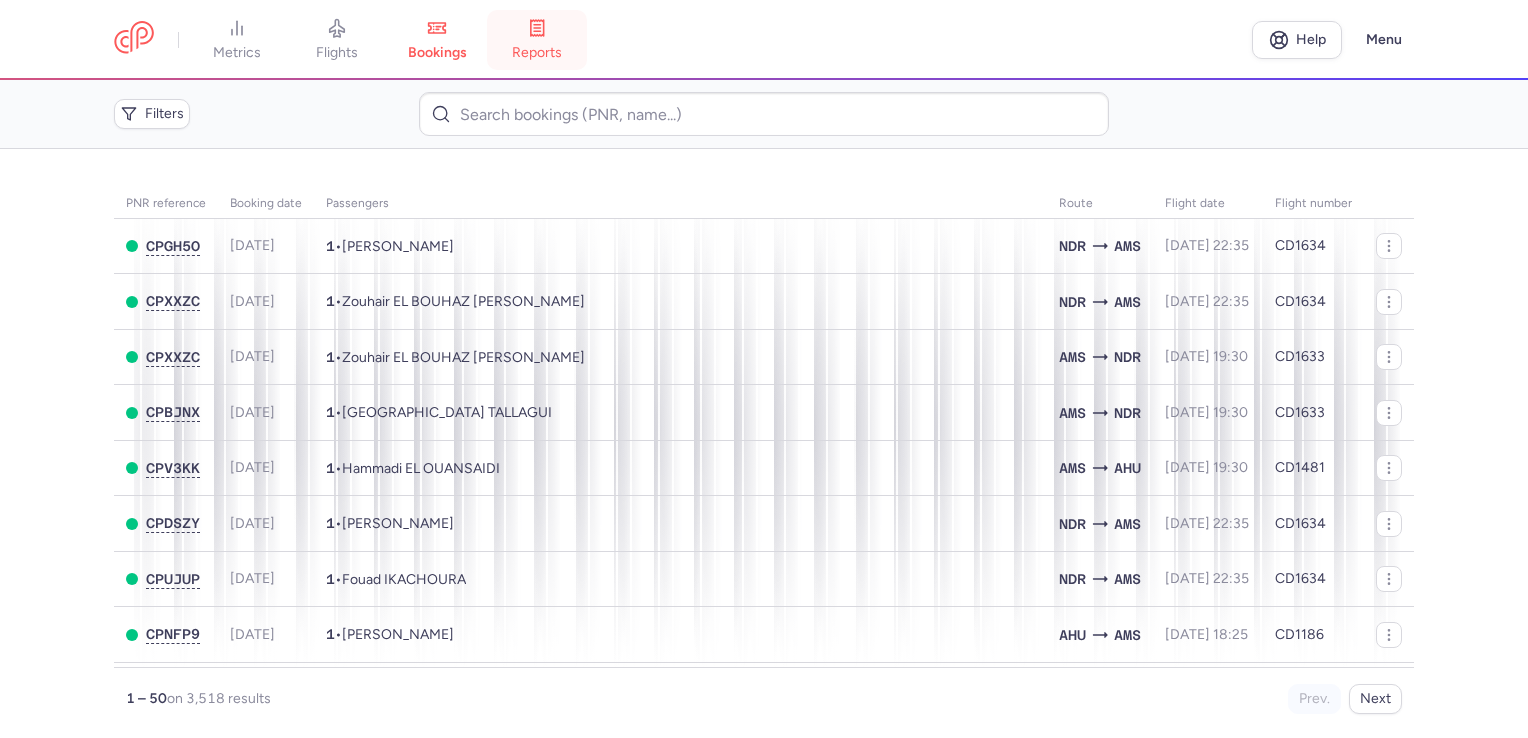 click on "reports" at bounding box center [537, 53] 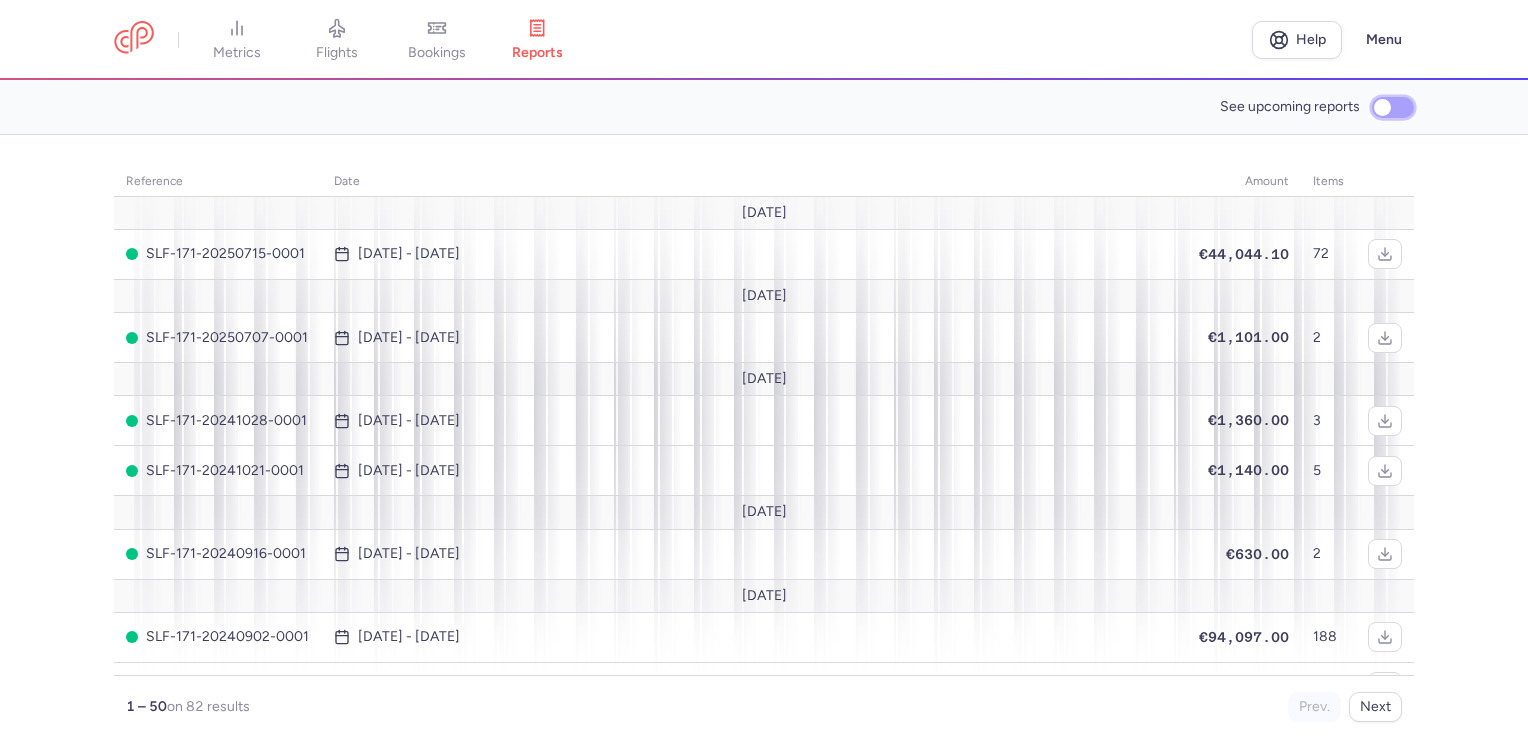 click on "See upcoming reports" at bounding box center [1393, 107] 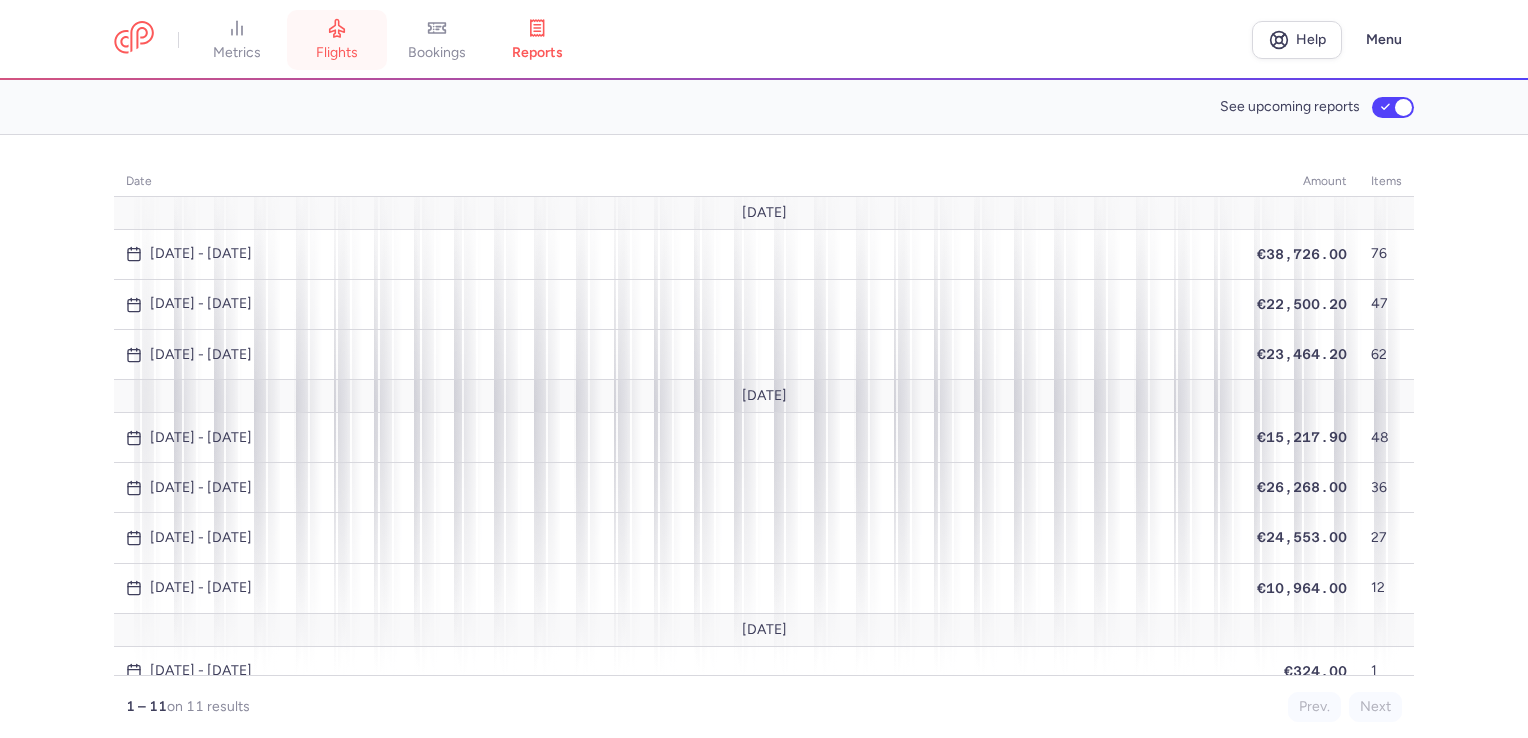 click on "flights" at bounding box center [337, 40] 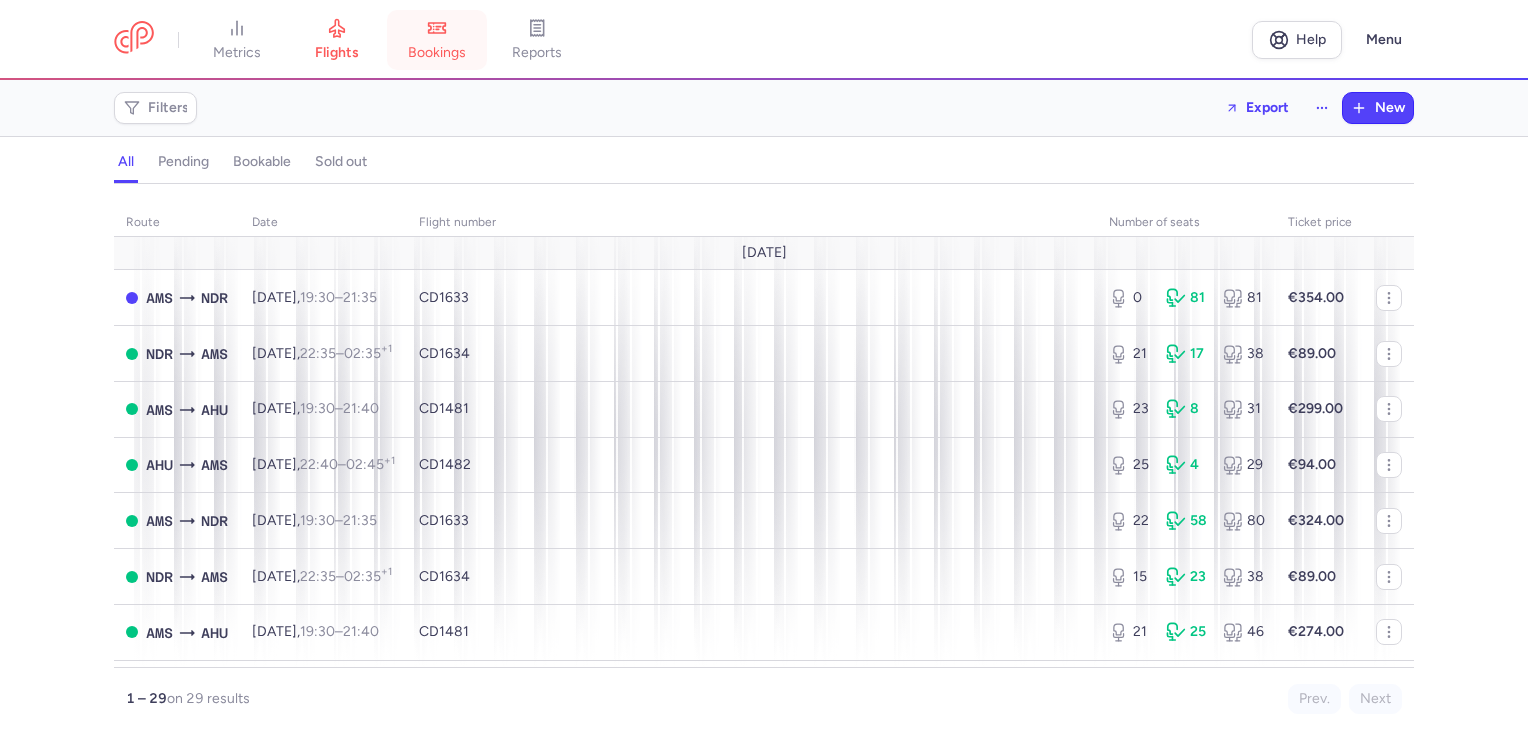 click on "bookings" at bounding box center (437, 53) 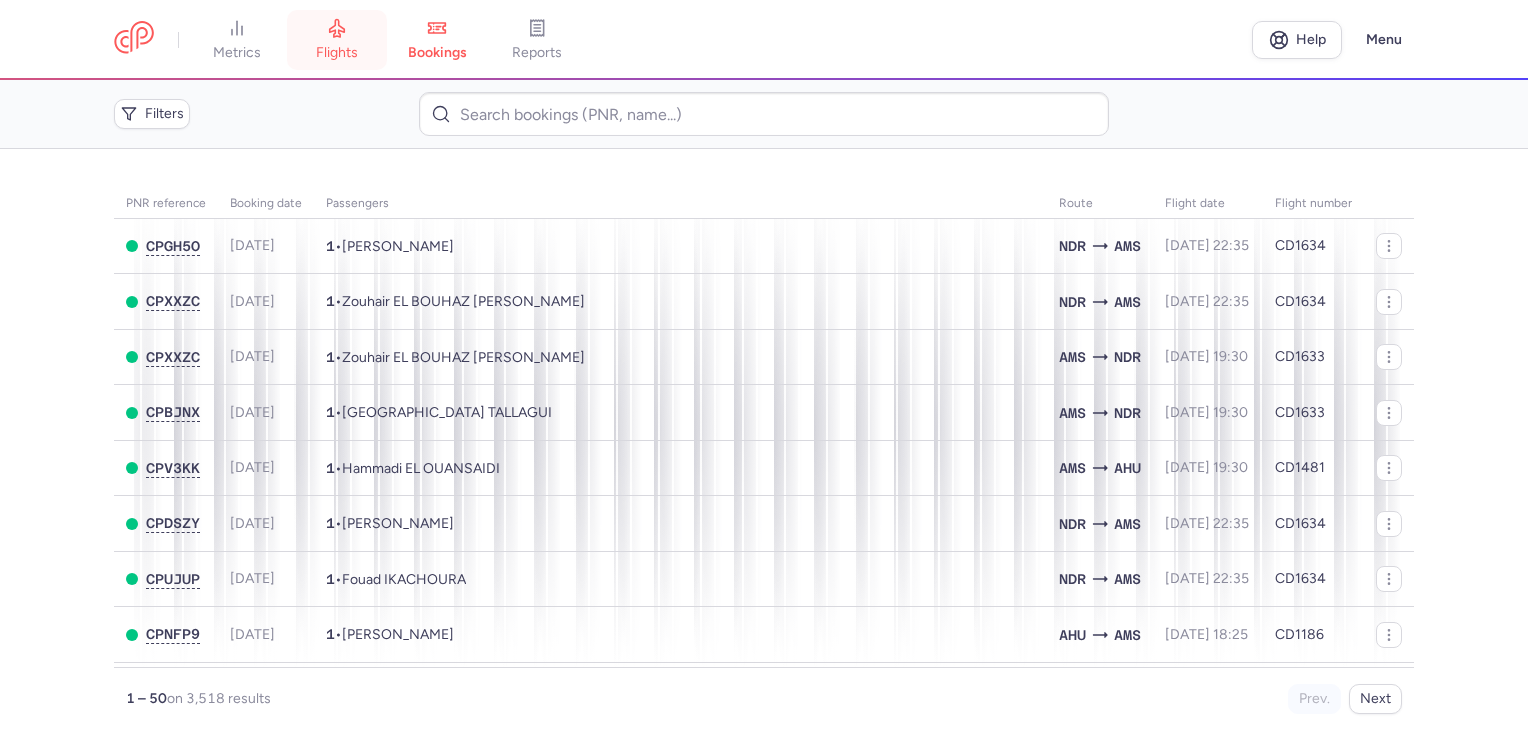 click on "flights" at bounding box center [337, 40] 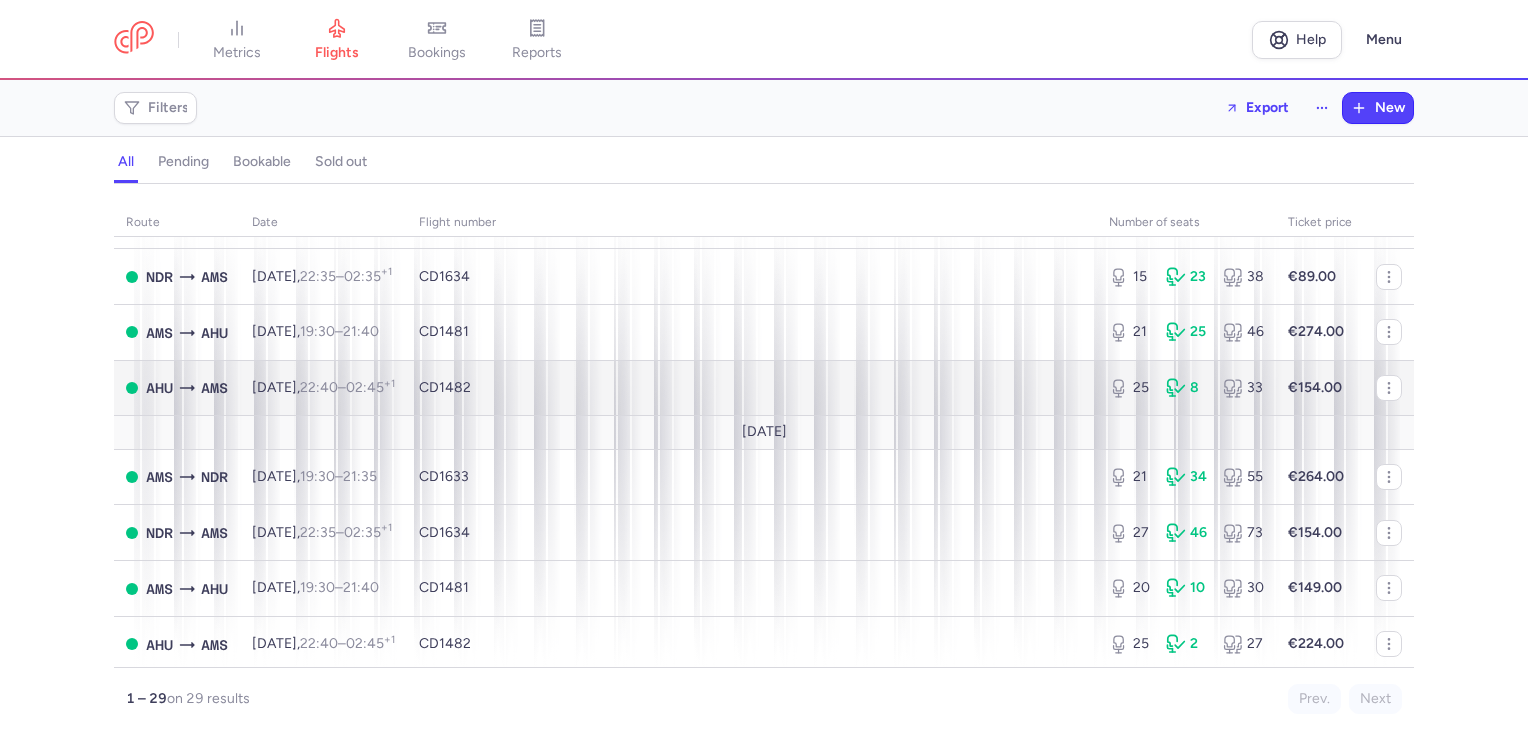 scroll, scrollTop: 600, scrollLeft: 0, axis: vertical 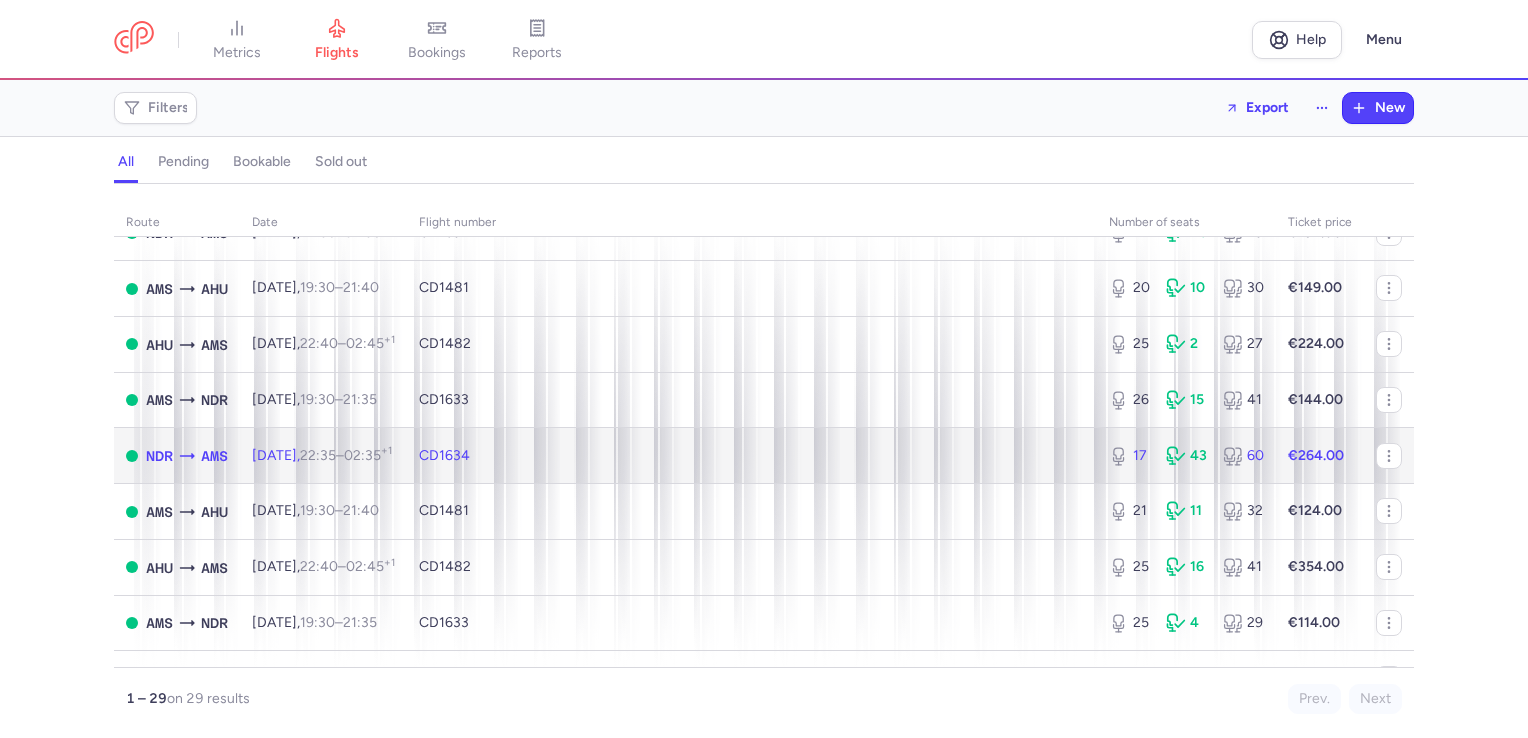 click on "CD1634" 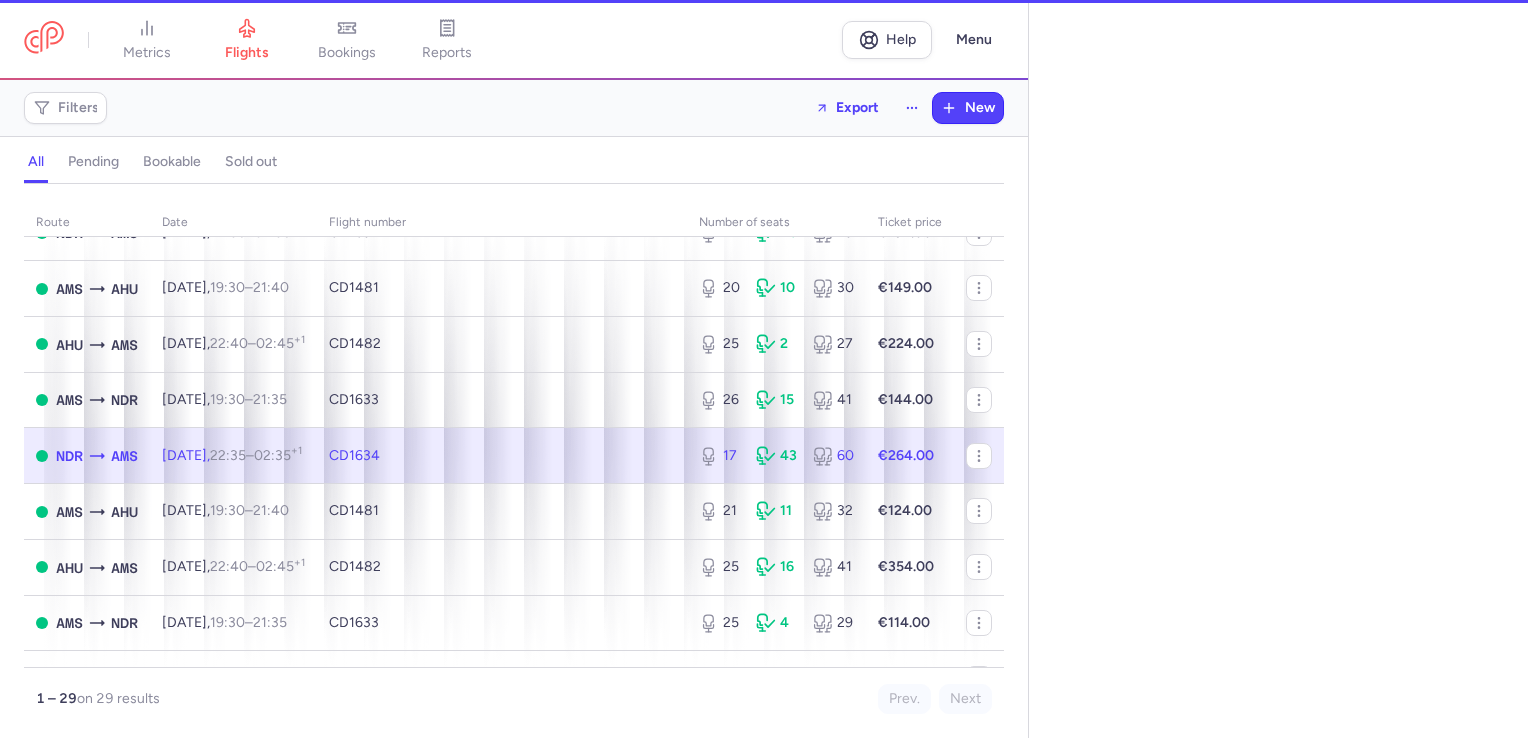 select on "days" 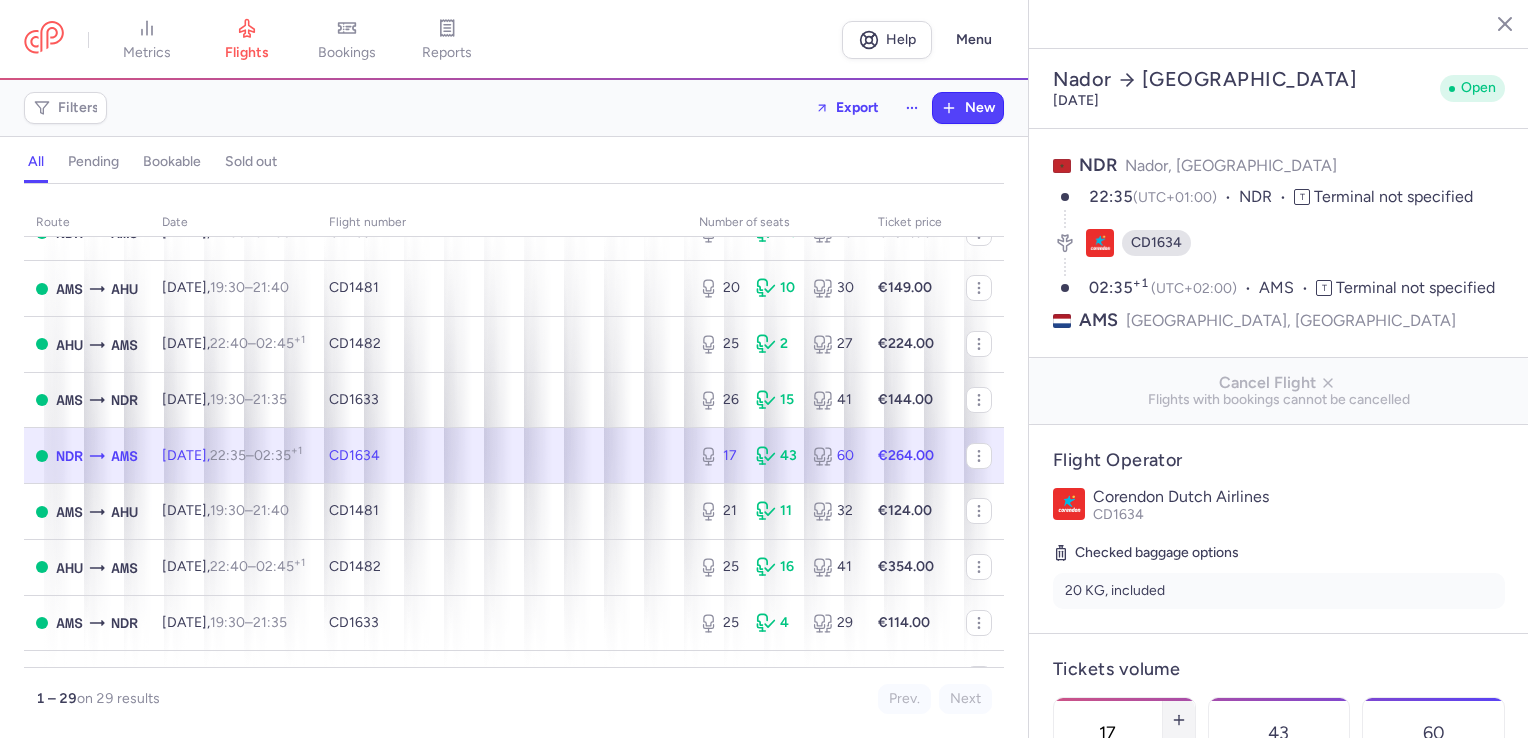 click at bounding box center [1179, 720] 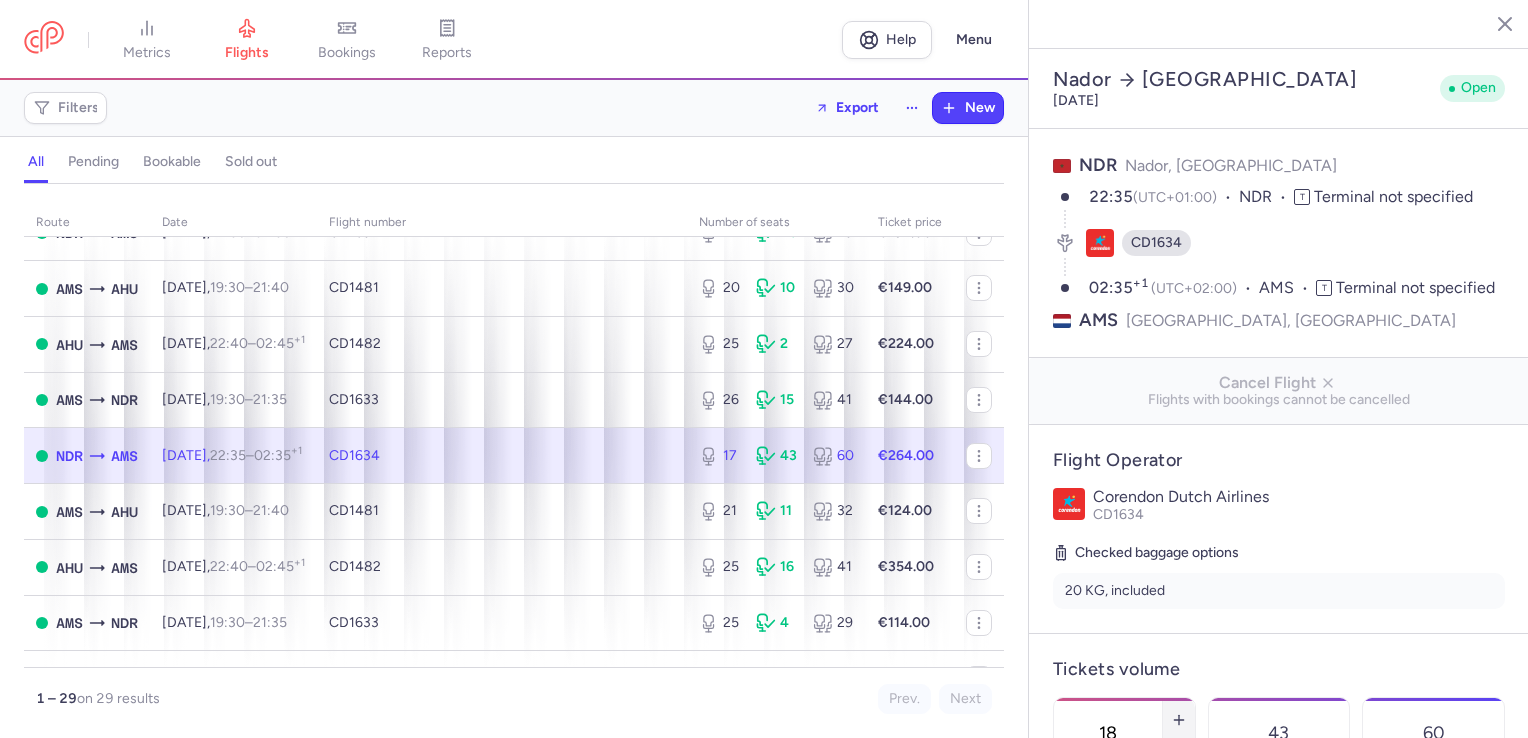 click on "[GEOGRAPHIC_DATA] [DATE] Open NDR Nador, [GEOGRAPHIC_DATA] 22:35  (UTC+01:00) NDR T Terminal not specified CD1634 02:35  +1 (UTC+02:00) AMS T Terminal not specified AMS [GEOGRAPHIC_DATA], [GEOGRAPHIC_DATA] Cancel Flight  Flights with bookings cannot be cancelled Flight Operator [GEOGRAPHIC_DATA] Dutch Airlines CD1634  Checked baggage options  20 KG, included Tickets volume 18  Available  43 Sold 60 Total Price  One way  Price  * 264 eur Sales ending End selling before departure 2 Select an option hours days Sales close at  [DATE]	21:35 PM UTC  Bookings (30) CP9XD2  (2 PAX)  €488.00  [PERSON_NAME], Yassira AHADDOUR CPZXLK  (1 PAX)  €244.00  [PERSON_NAME] CP3DFW  (1 PAX)  €244.00  Hanae KHALDI CPLFTF  (1 PAX)  €244.00  [PERSON_NAME] CPK9O5  (3 PAX)  €732.00  El Bakkay [PERSON_NAME] (+1) CPR6P4  (1 PAX)  €294.00  Firdaouss ETTAJIRI CPHNK2  (1 PAX)  €244.00  [PERSON_NAME] CPH8WG  (1 PAX)  €244.00  Nour BOUJEMAOUI CPSEYU  (1 PAX)  €244.00  [PERSON_NAME] CPCWKE  (2 PAX)  CPNKEG" 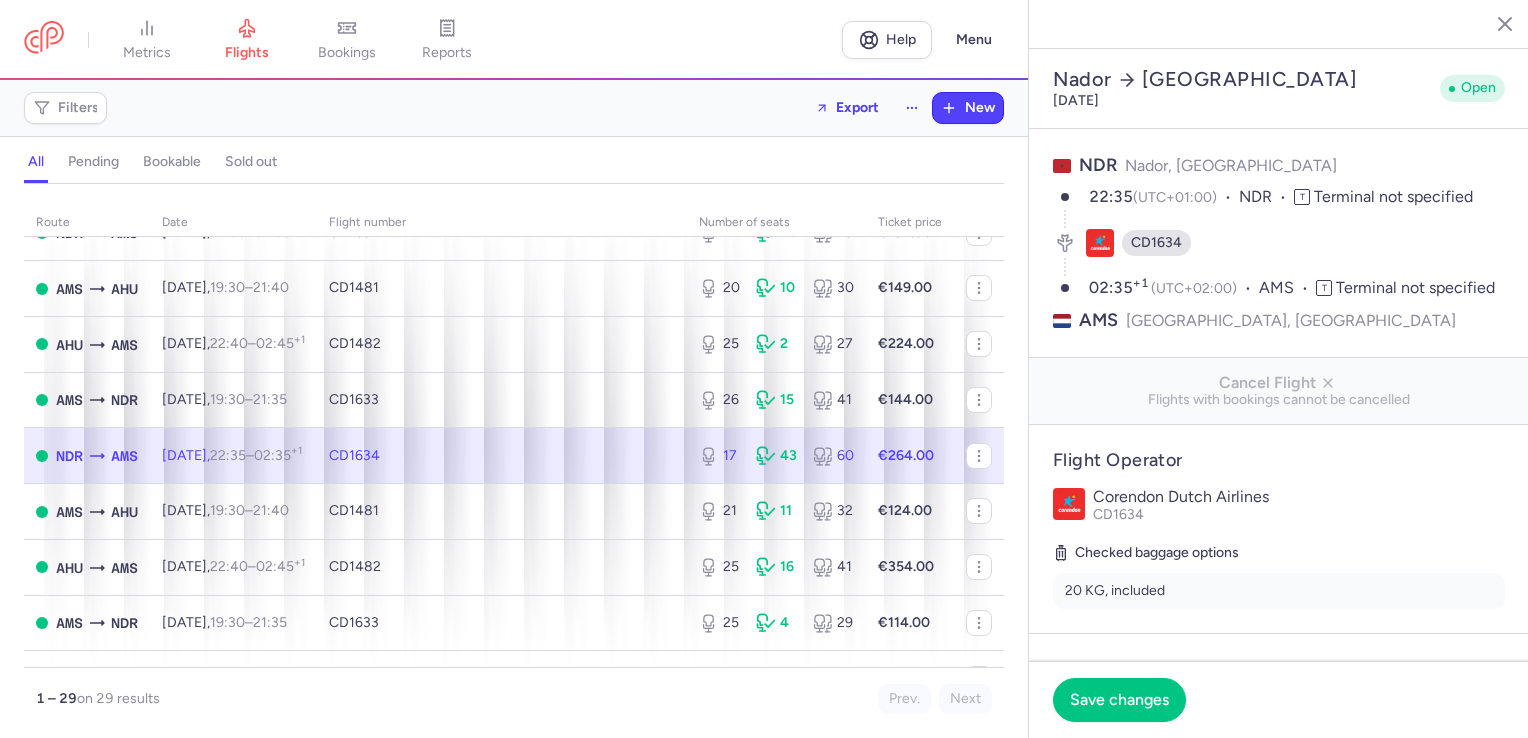 click on "Save changes" 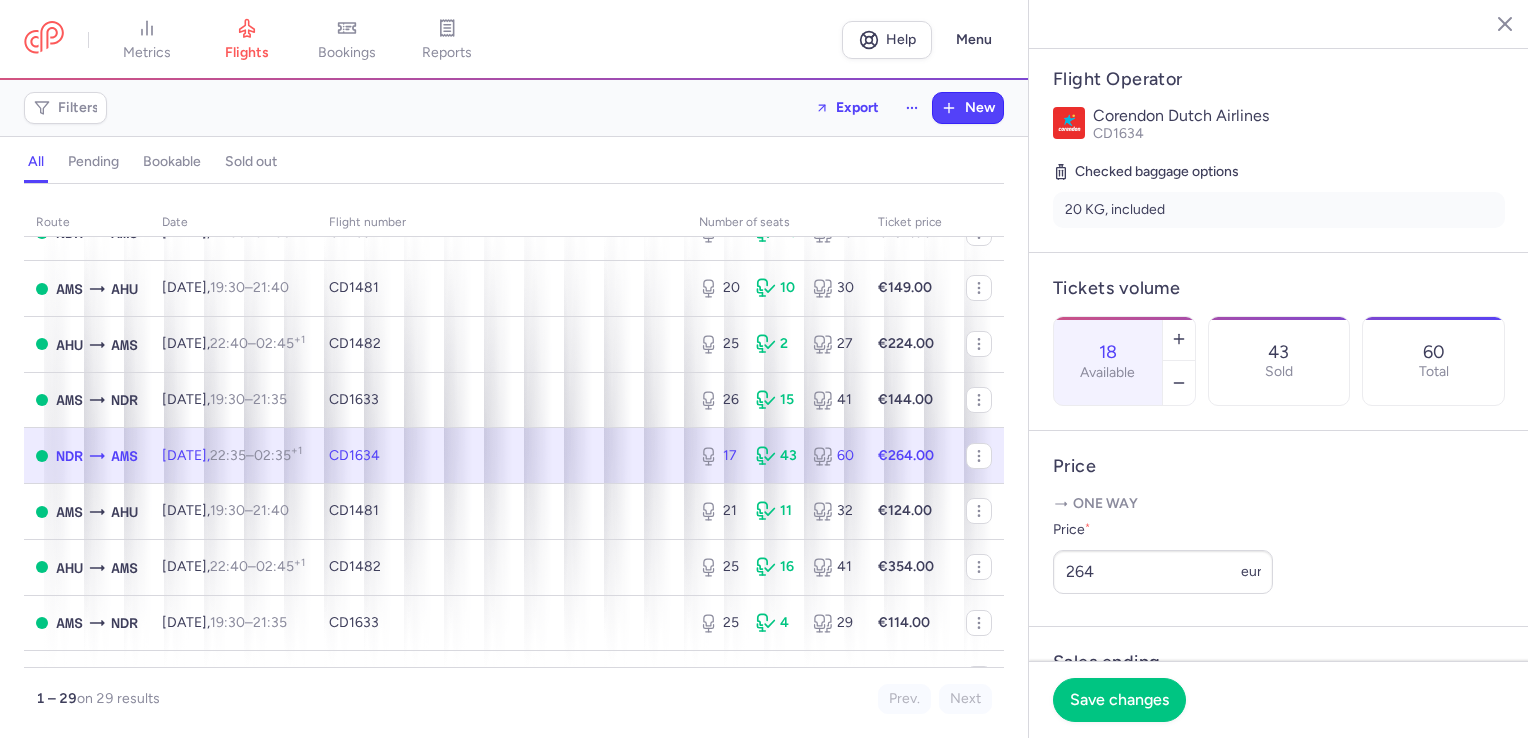 scroll, scrollTop: 600, scrollLeft: 0, axis: vertical 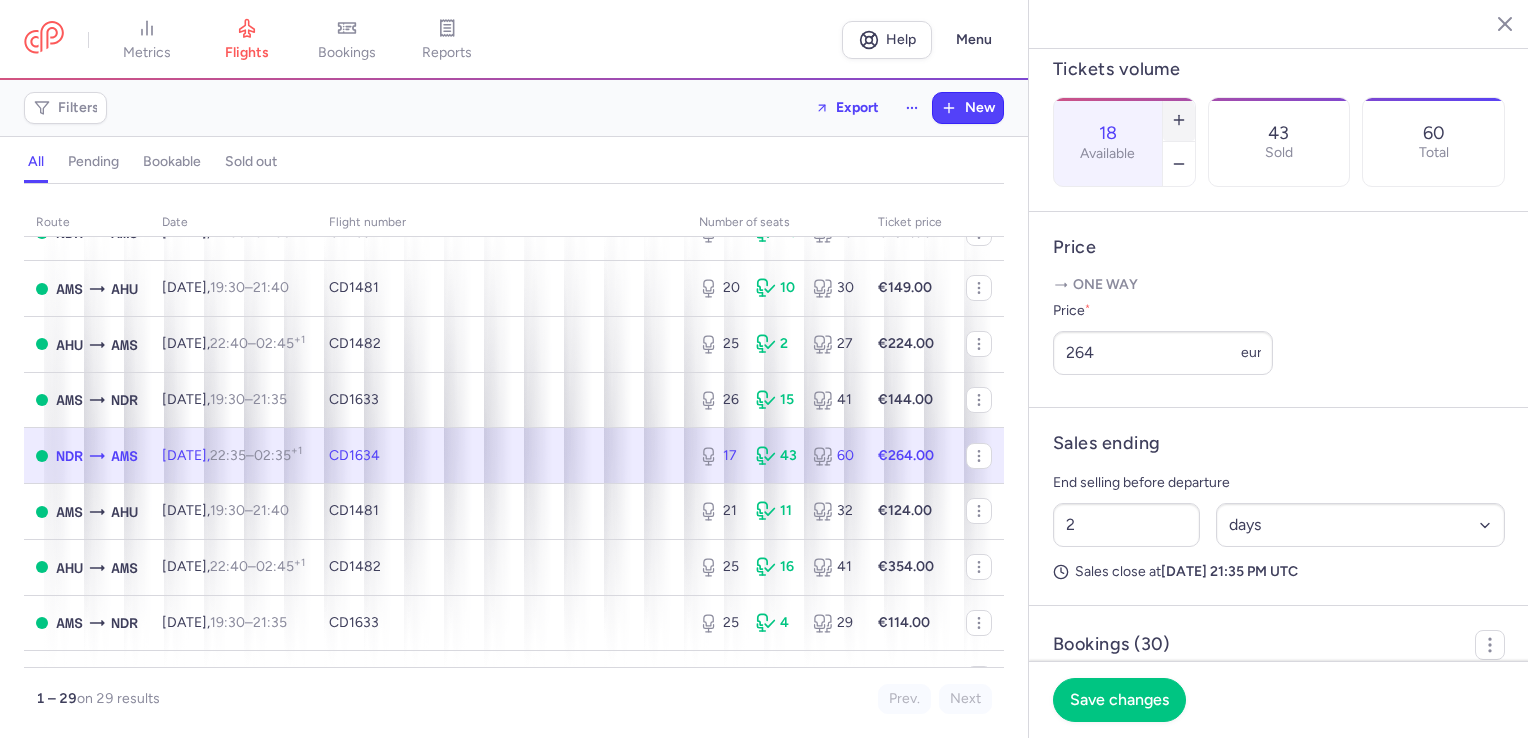 click 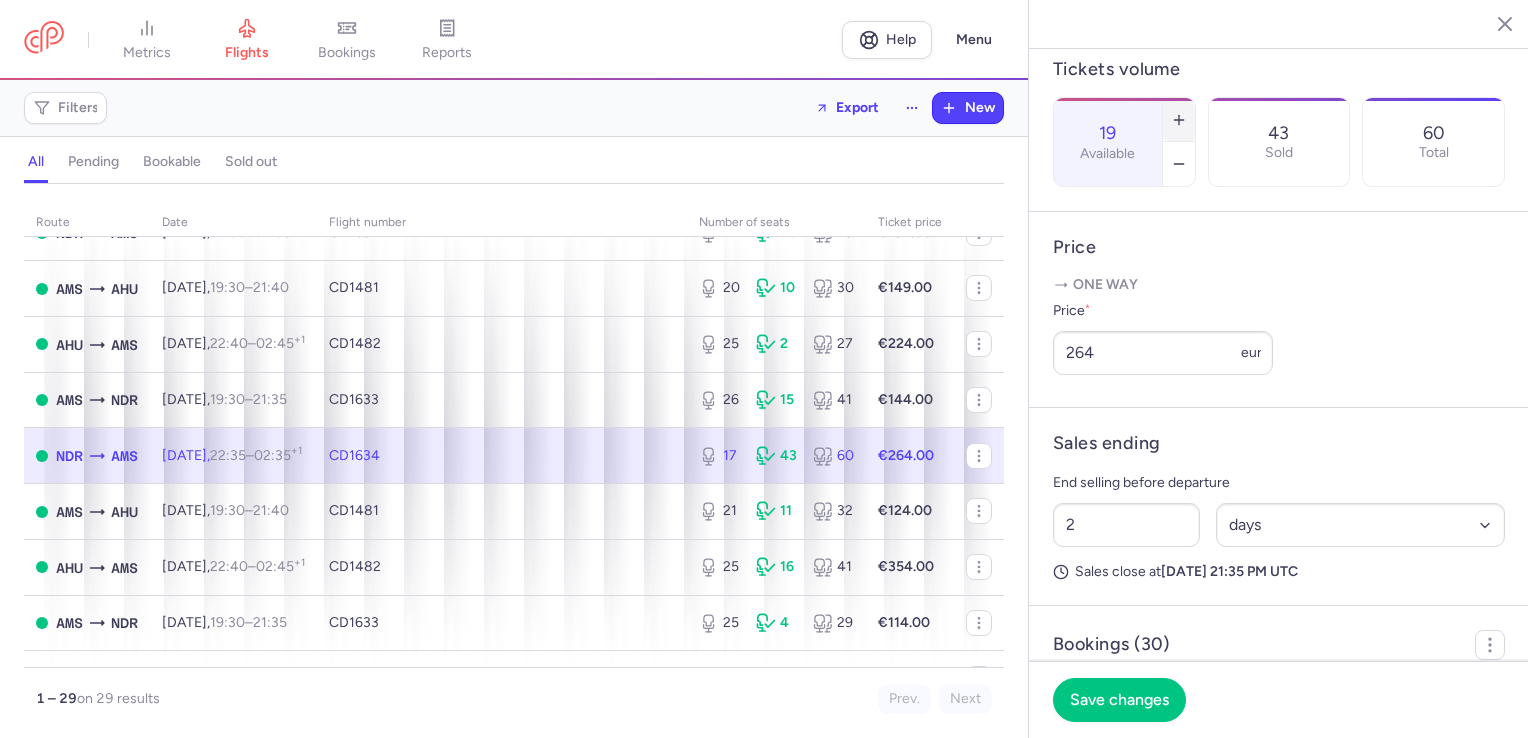 click 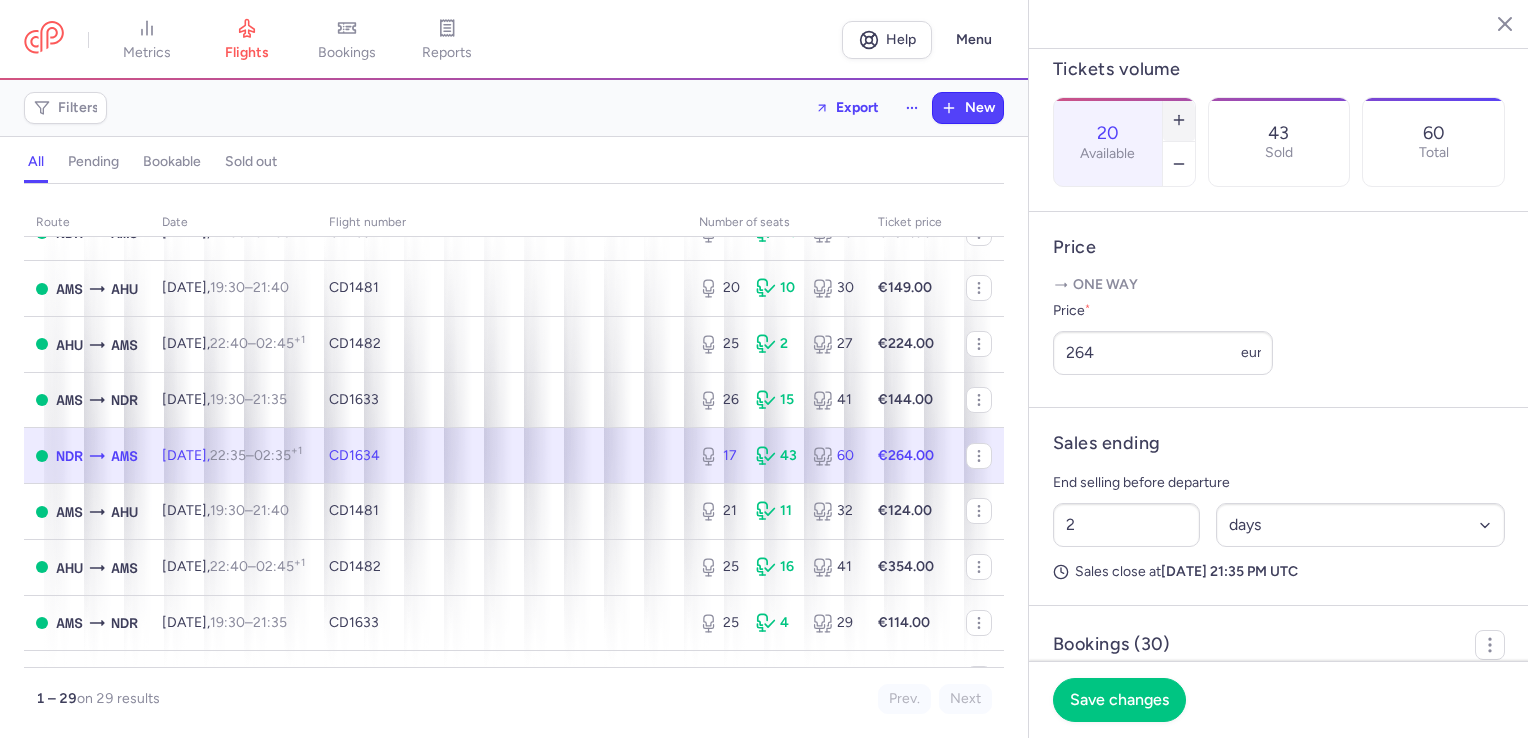 click 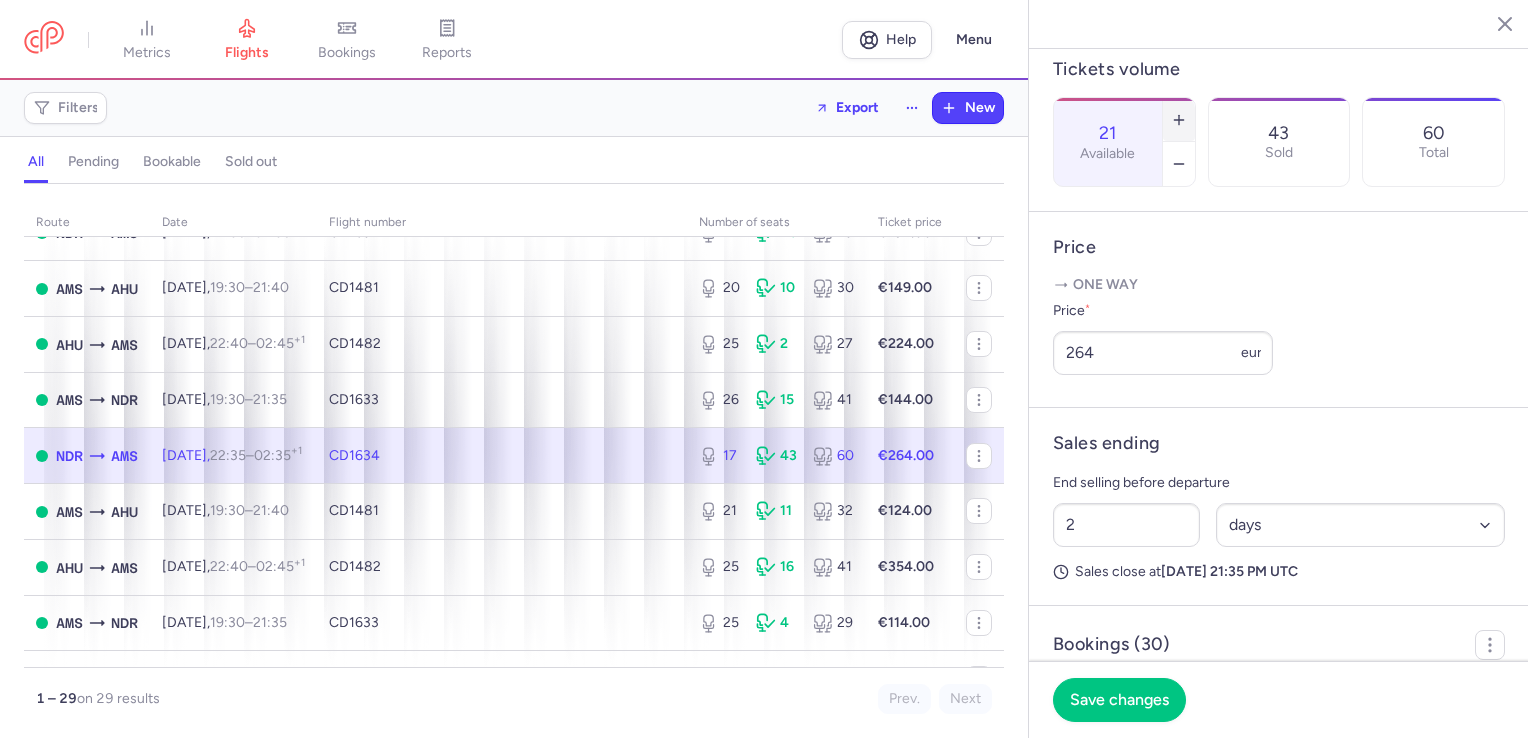 click 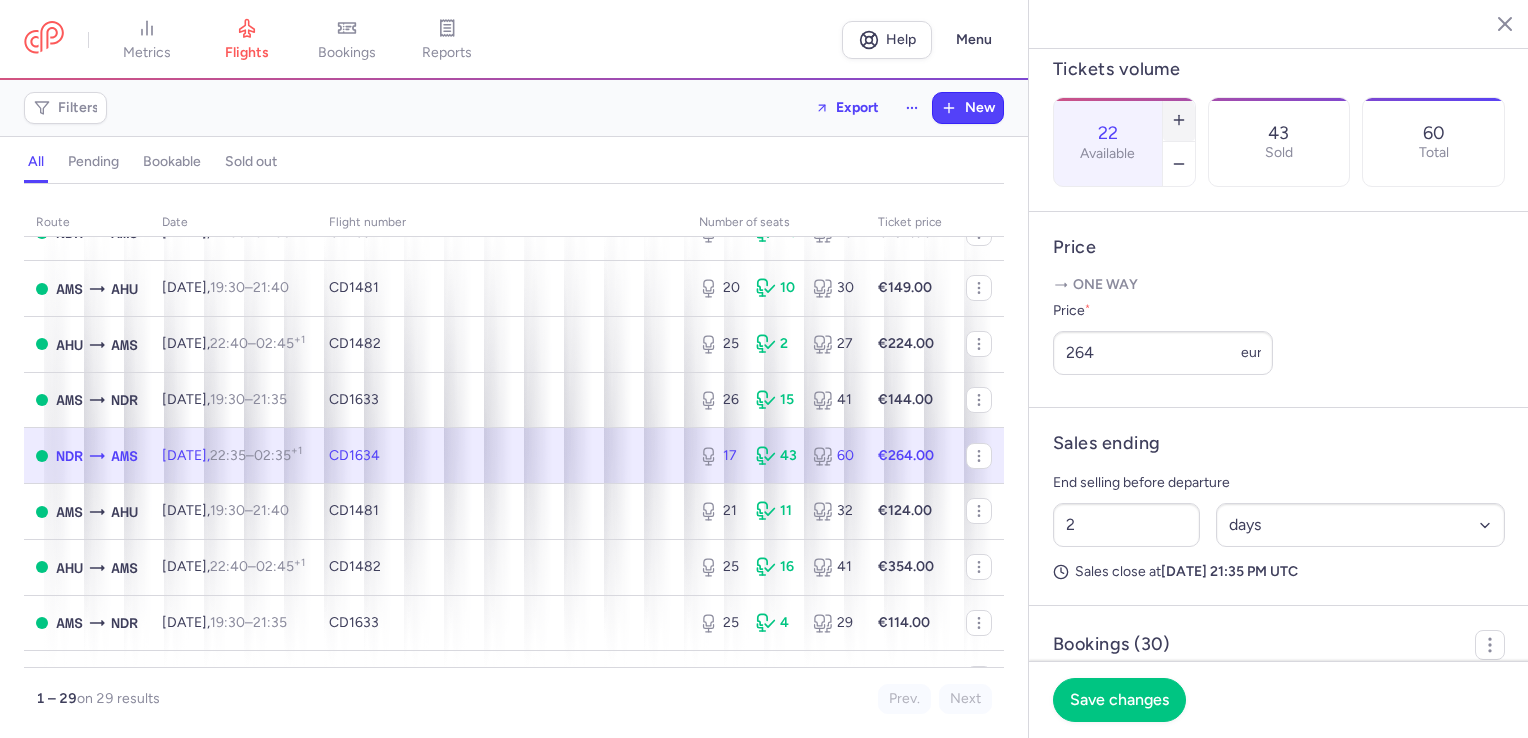 click 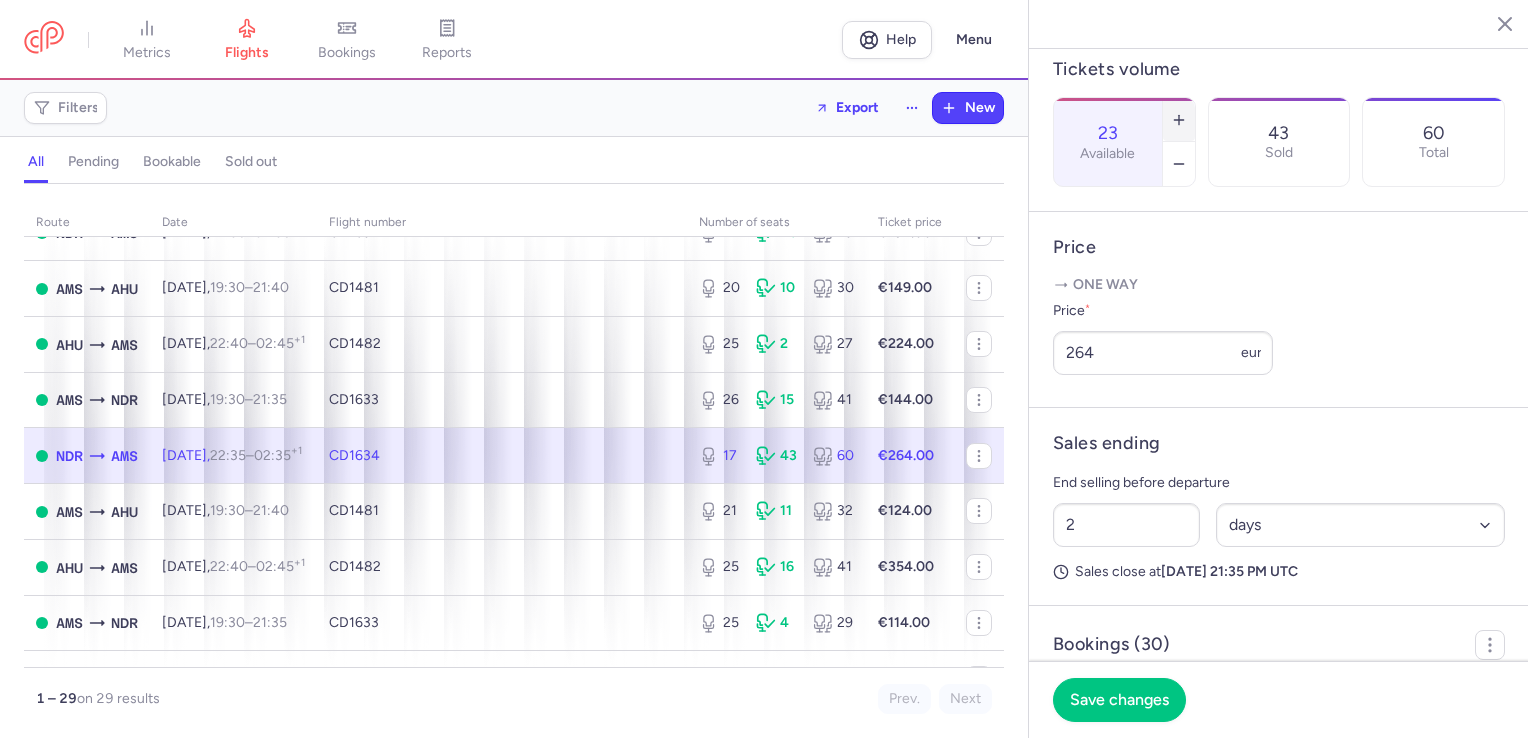 click 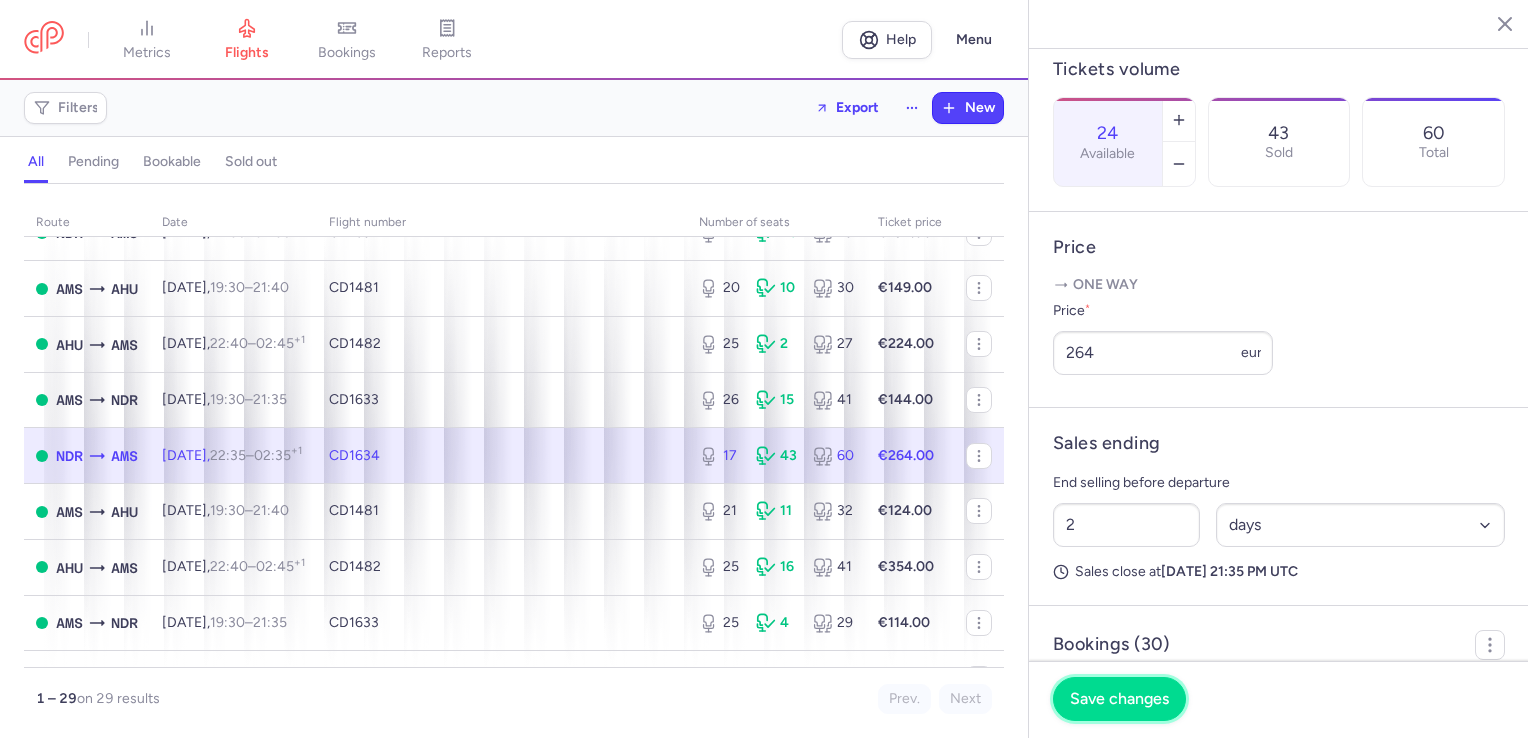 click on "Save changes" at bounding box center [1119, 699] 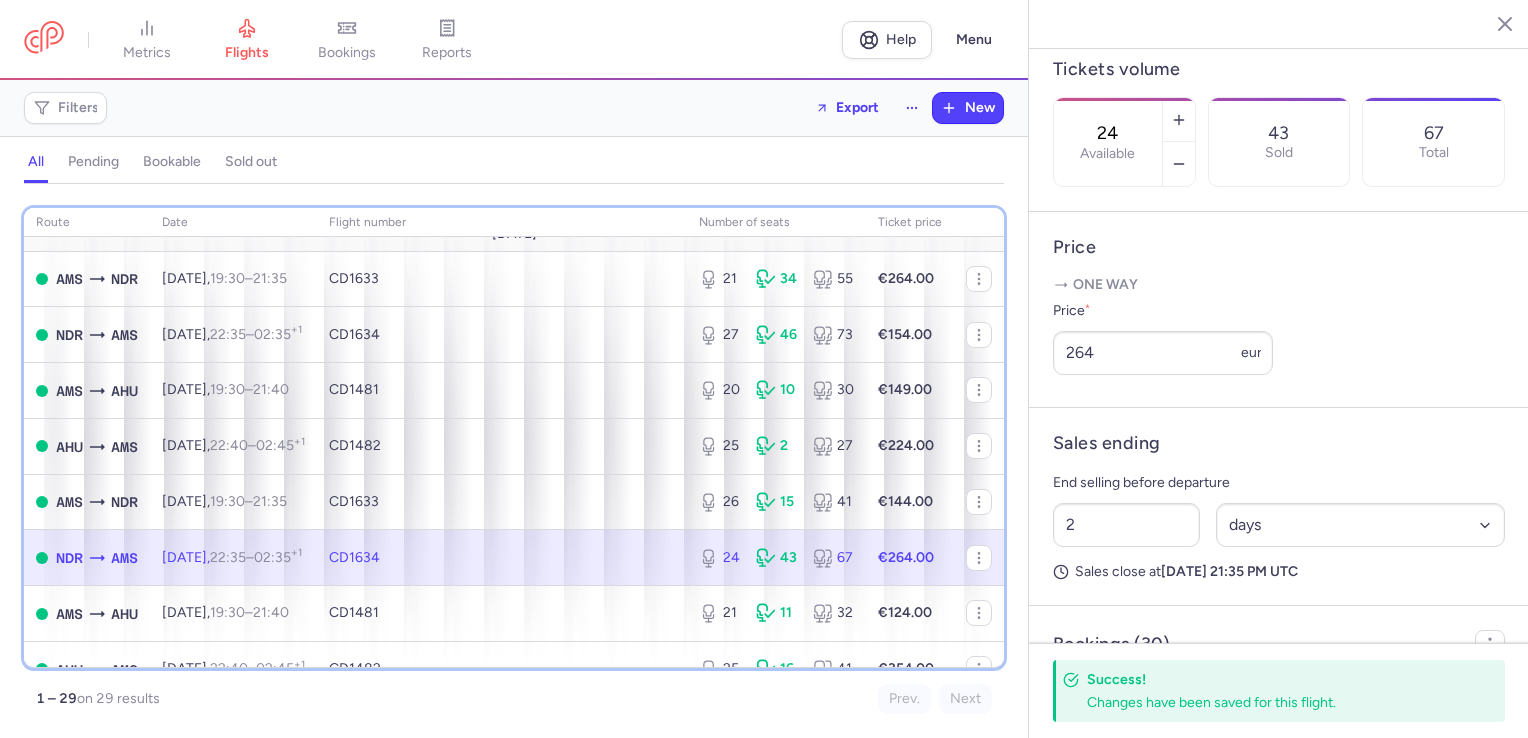 scroll, scrollTop: 477, scrollLeft: 0, axis: vertical 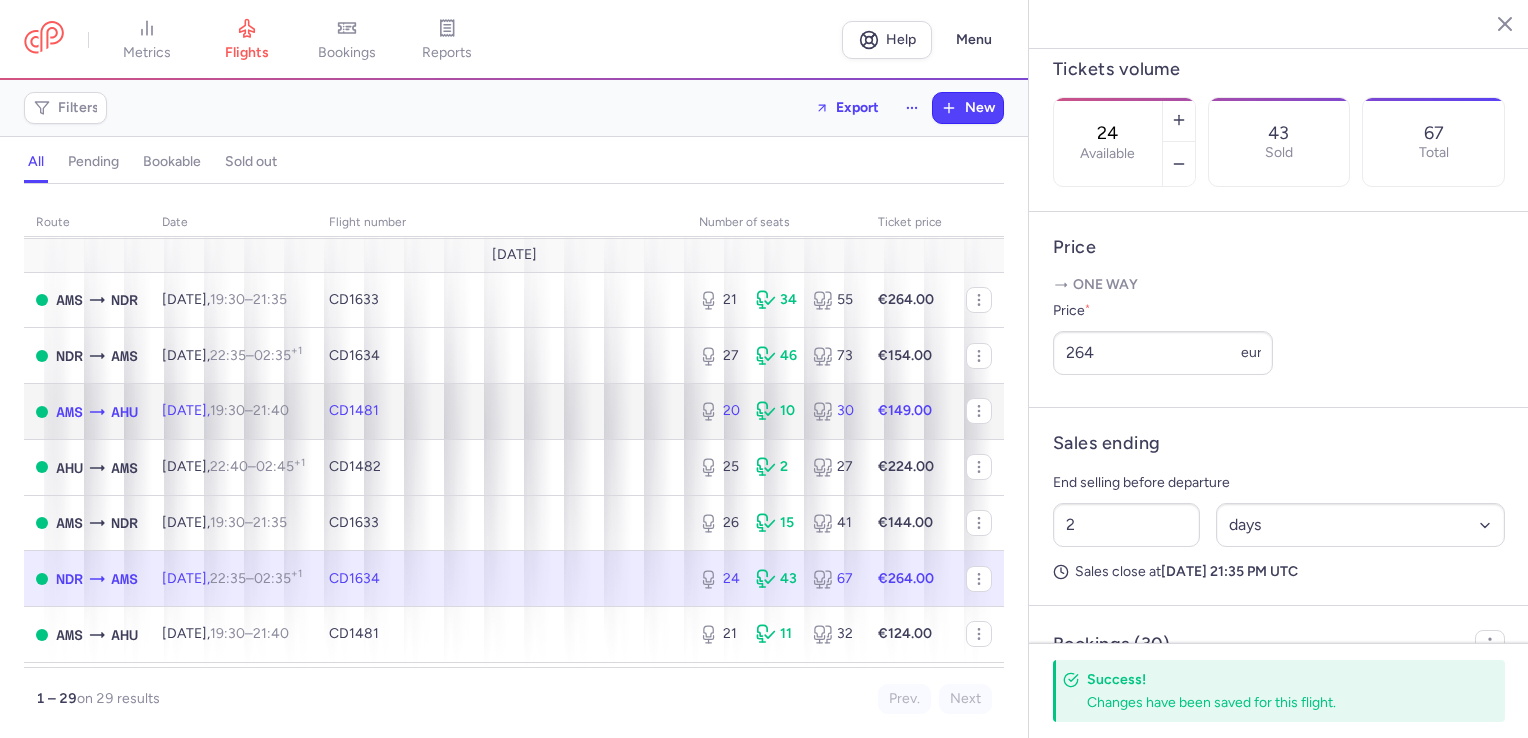 click on "CD1481" 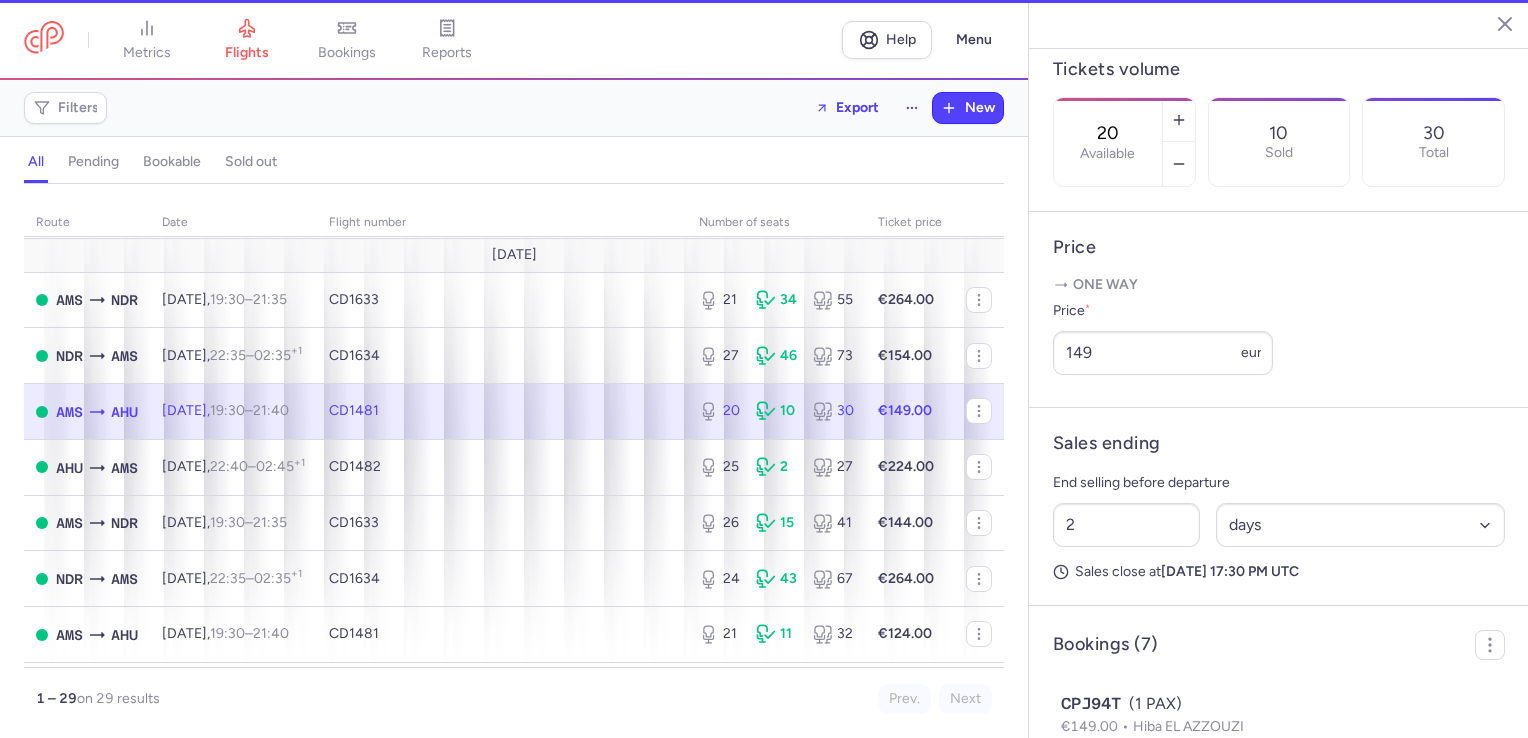 scroll, scrollTop: 577, scrollLeft: 0, axis: vertical 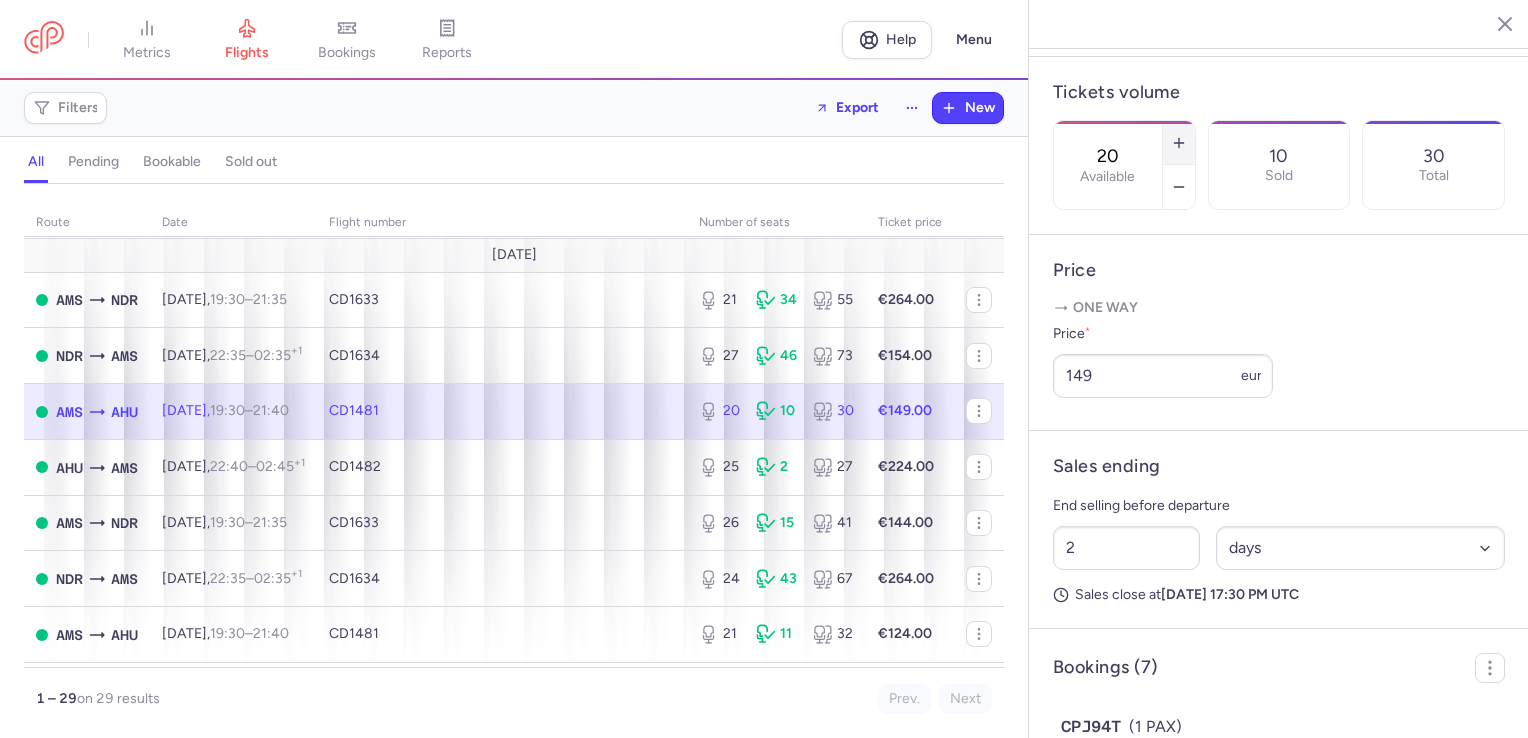 click at bounding box center (1179, 143) 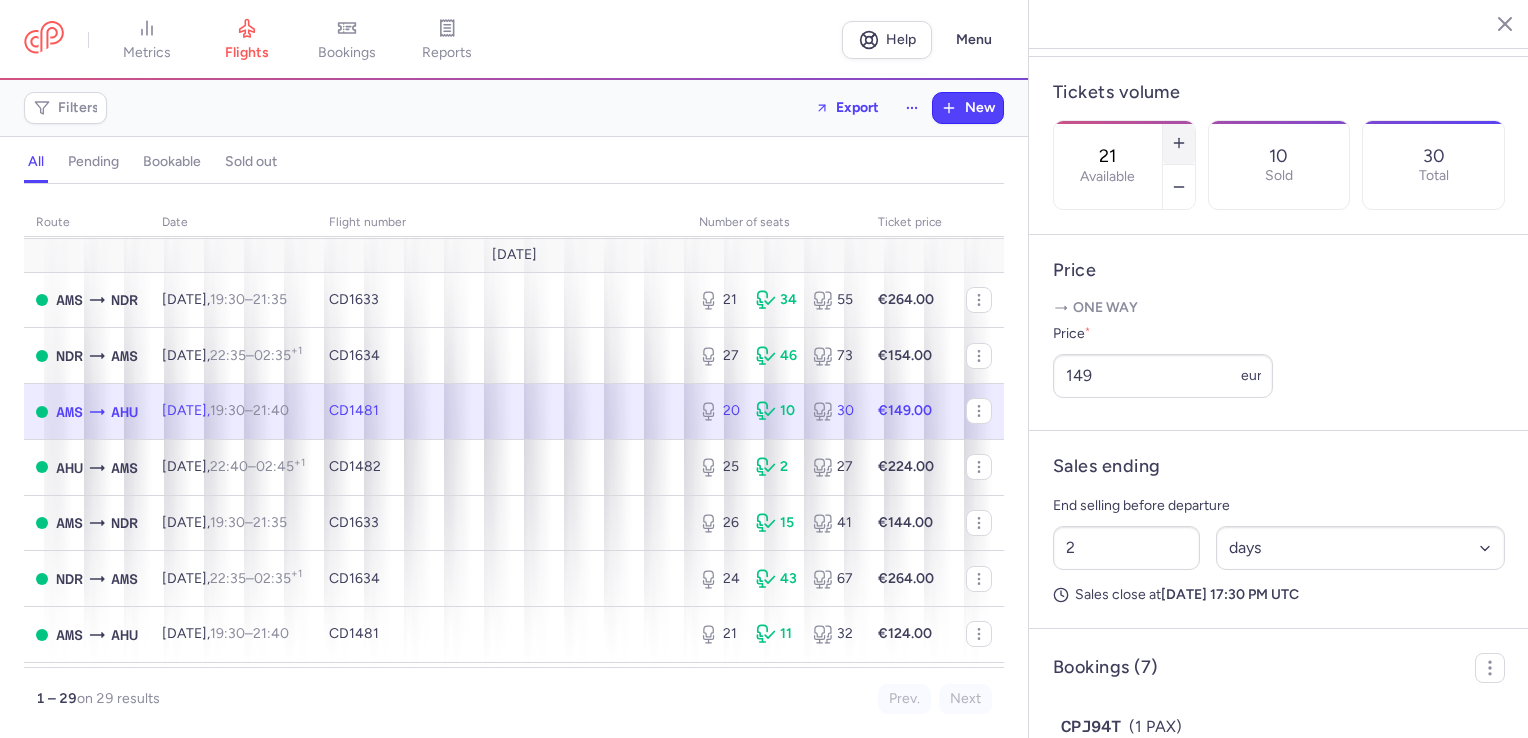 click at bounding box center (1179, 143) 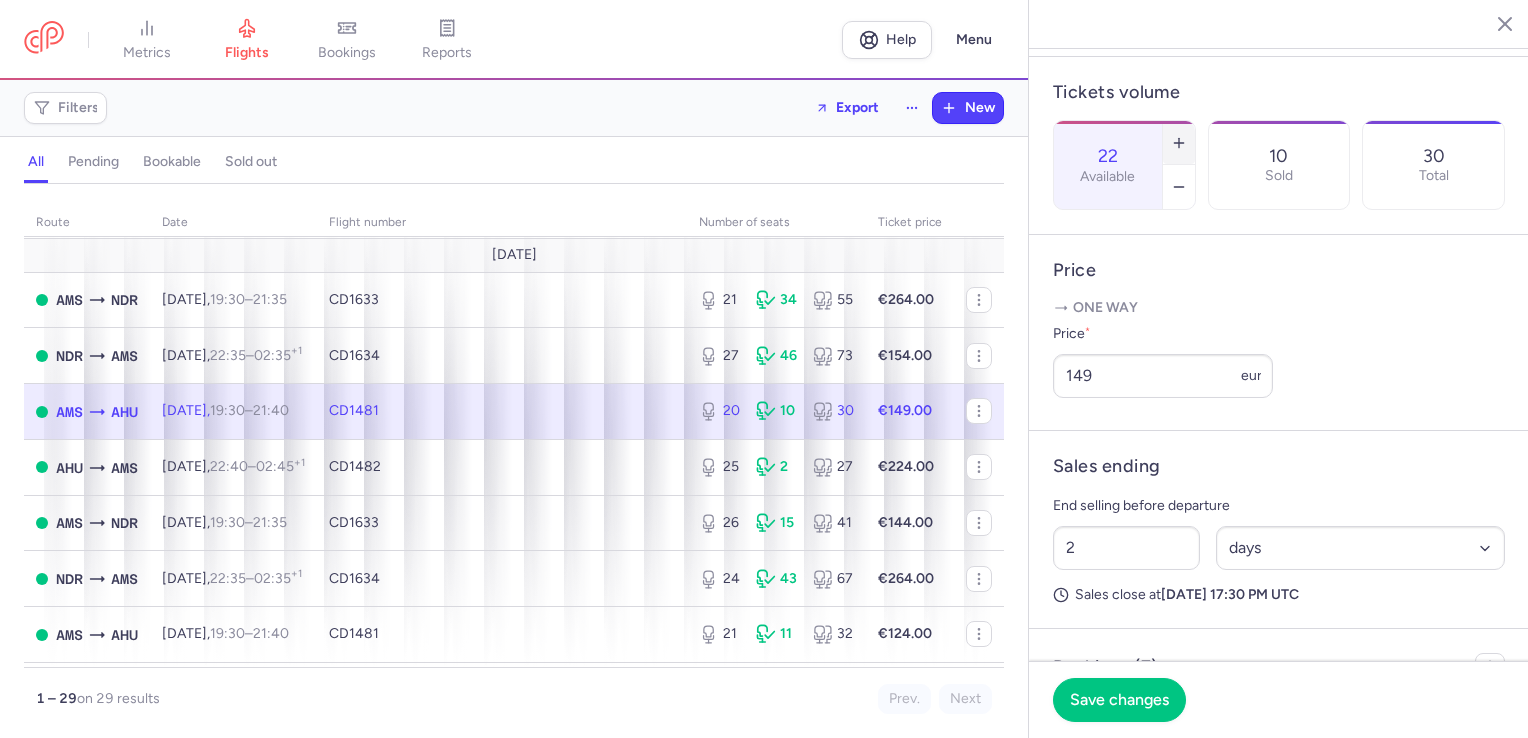 click at bounding box center [1179, 143] 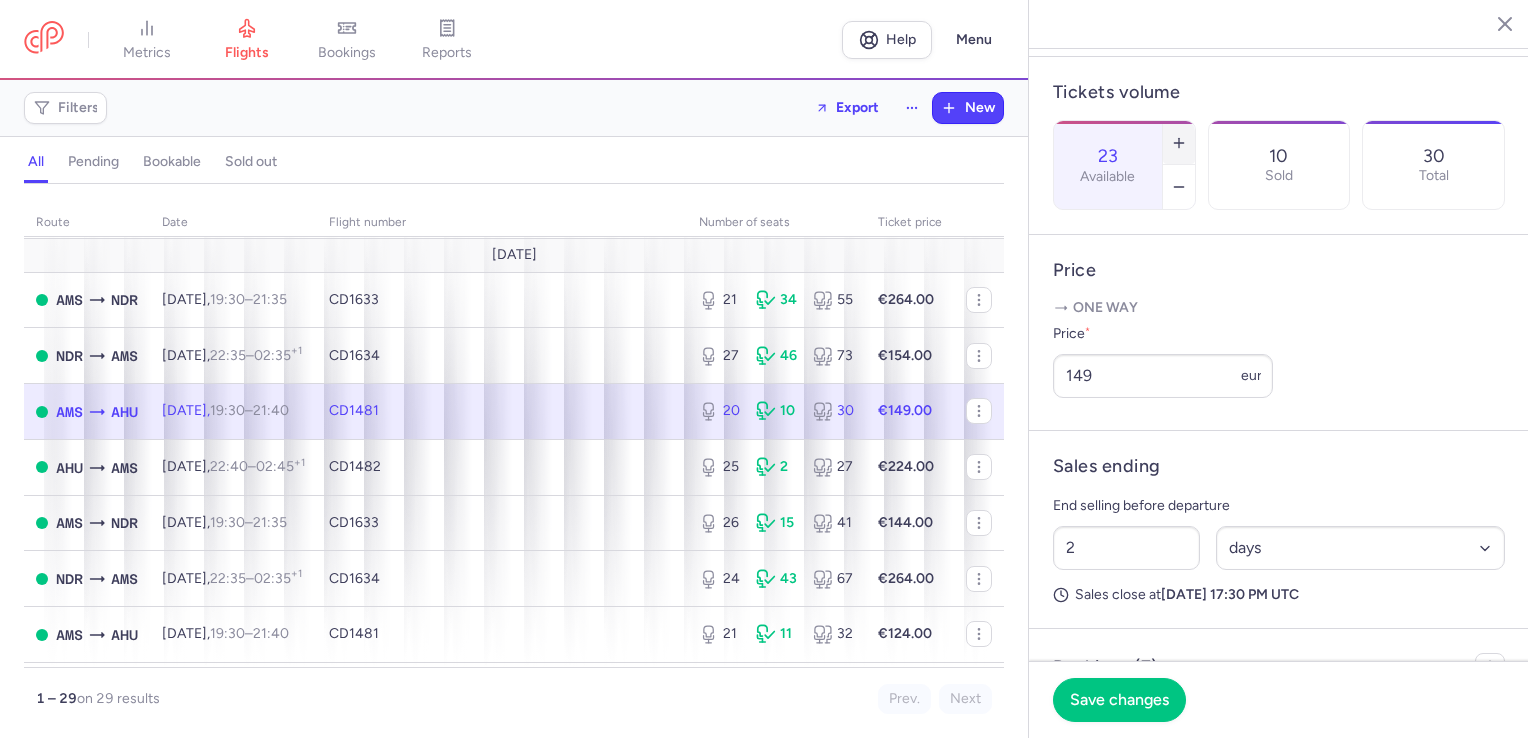 click at bounding box center [1179, 143] 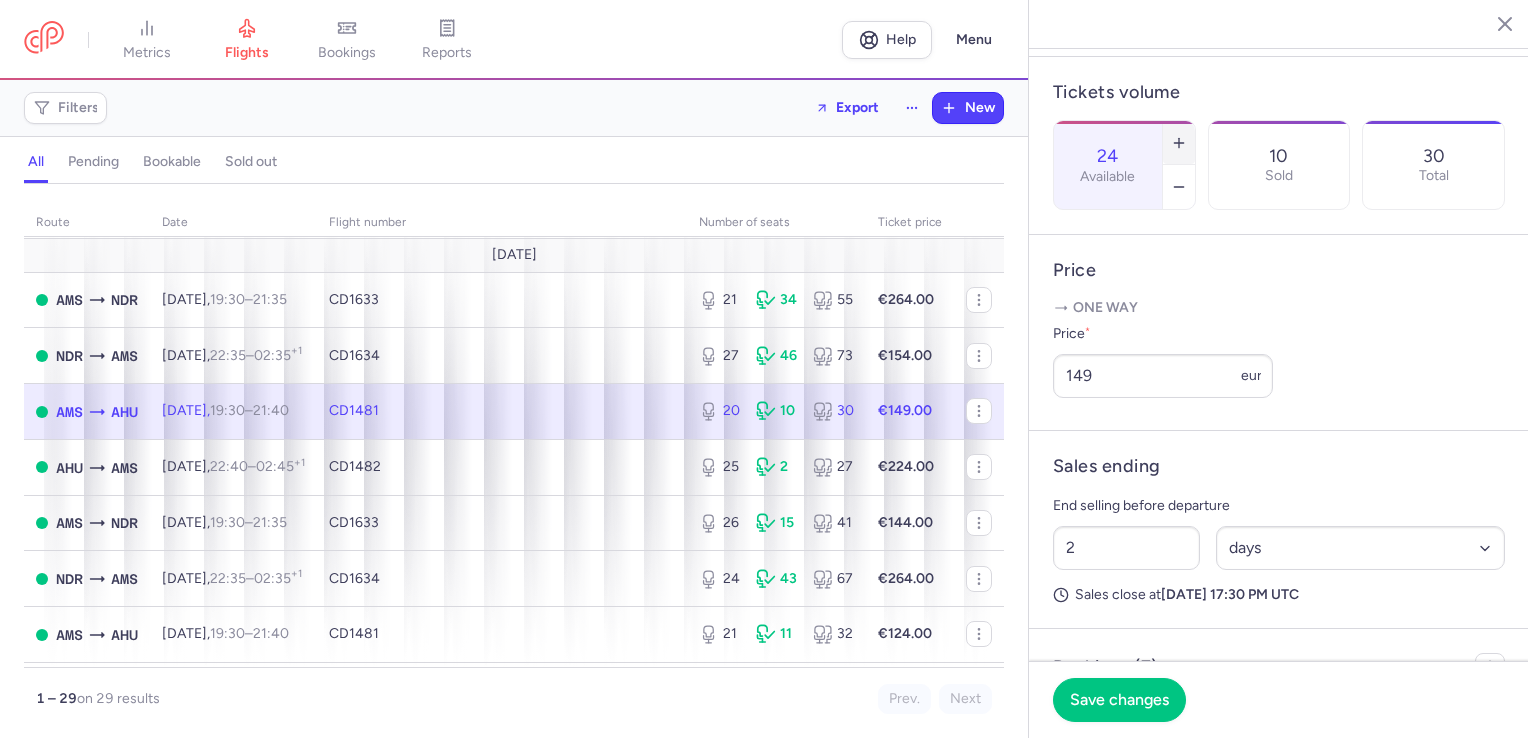click at bounding box center [1179, 143] 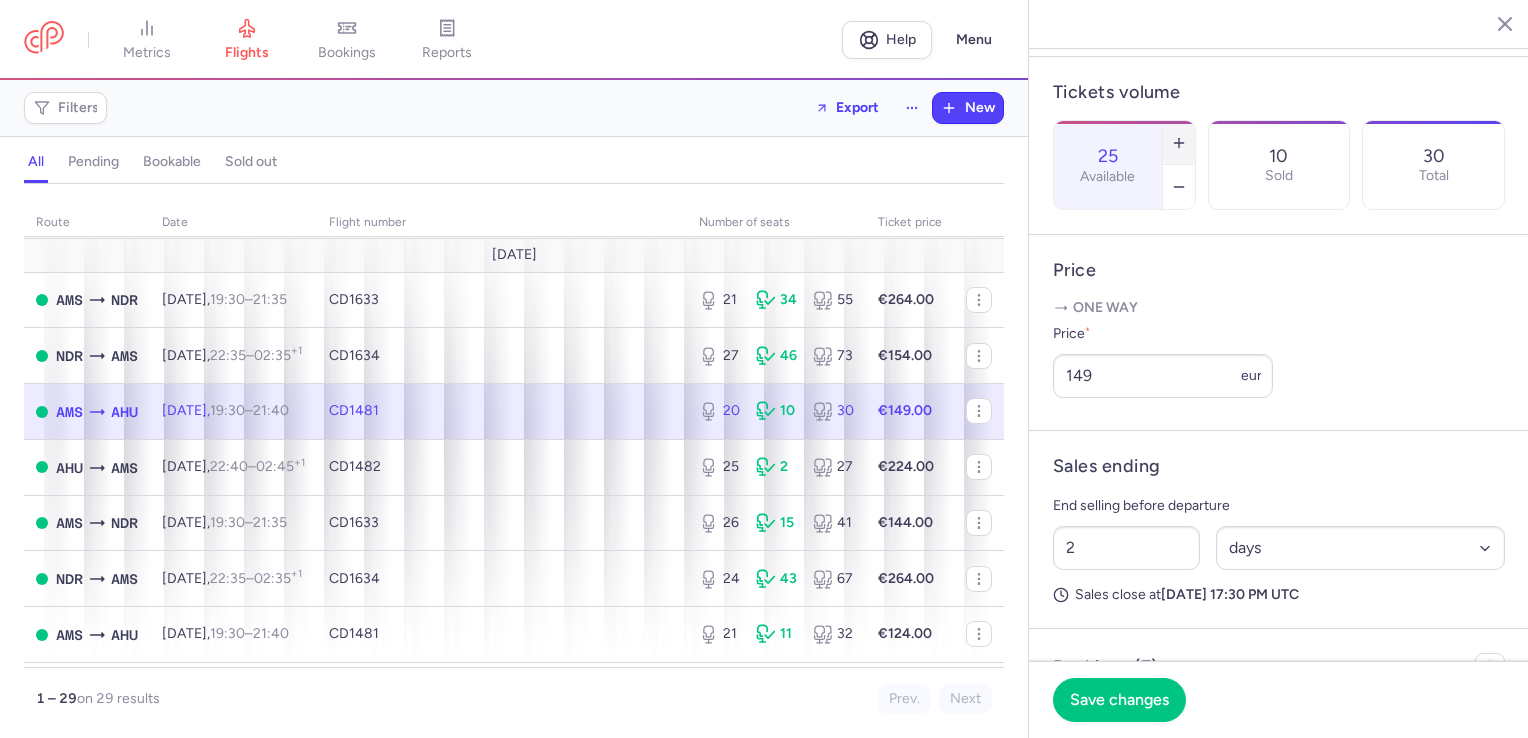 click at bounding box center (1179, 143) 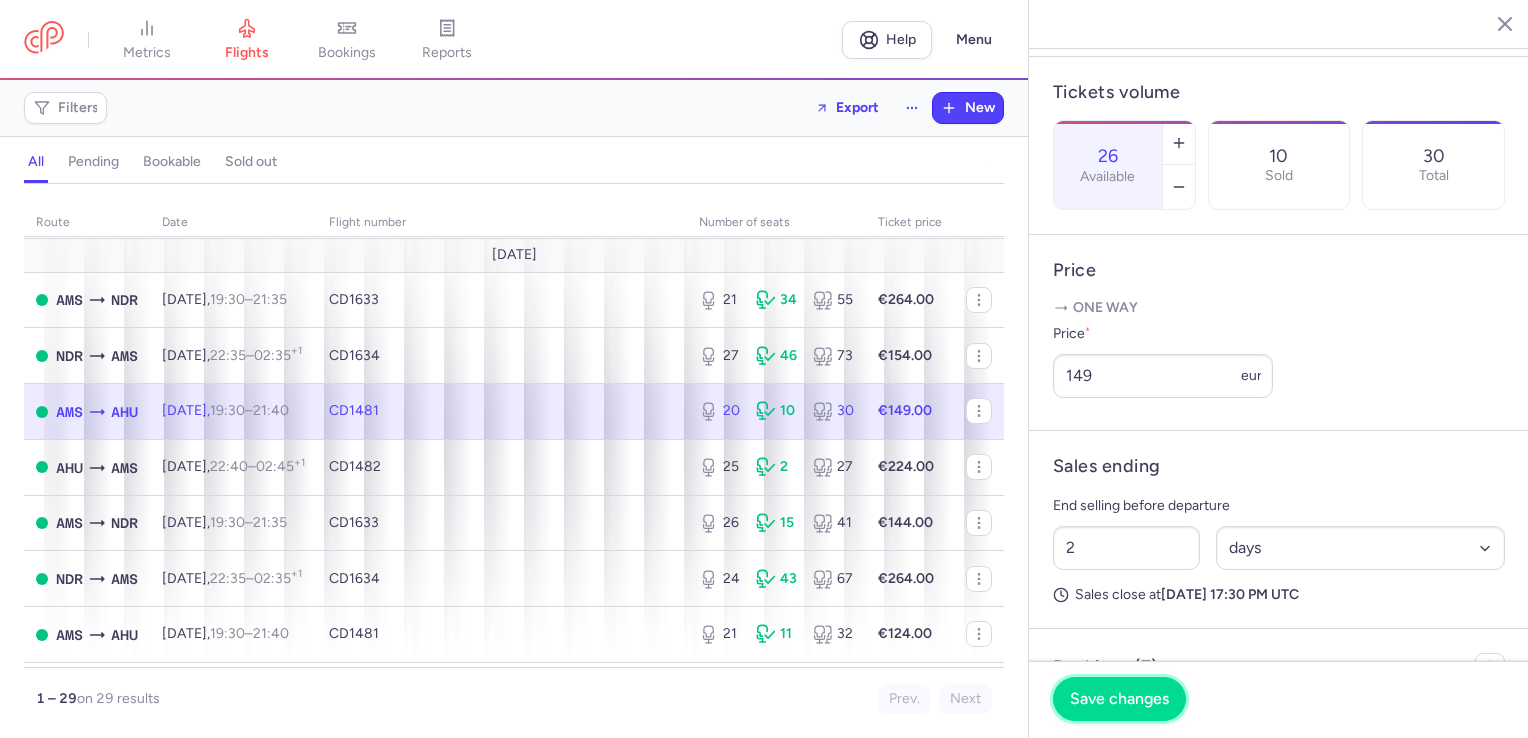 click on "Save changes" at bounding box center (1119, 699) 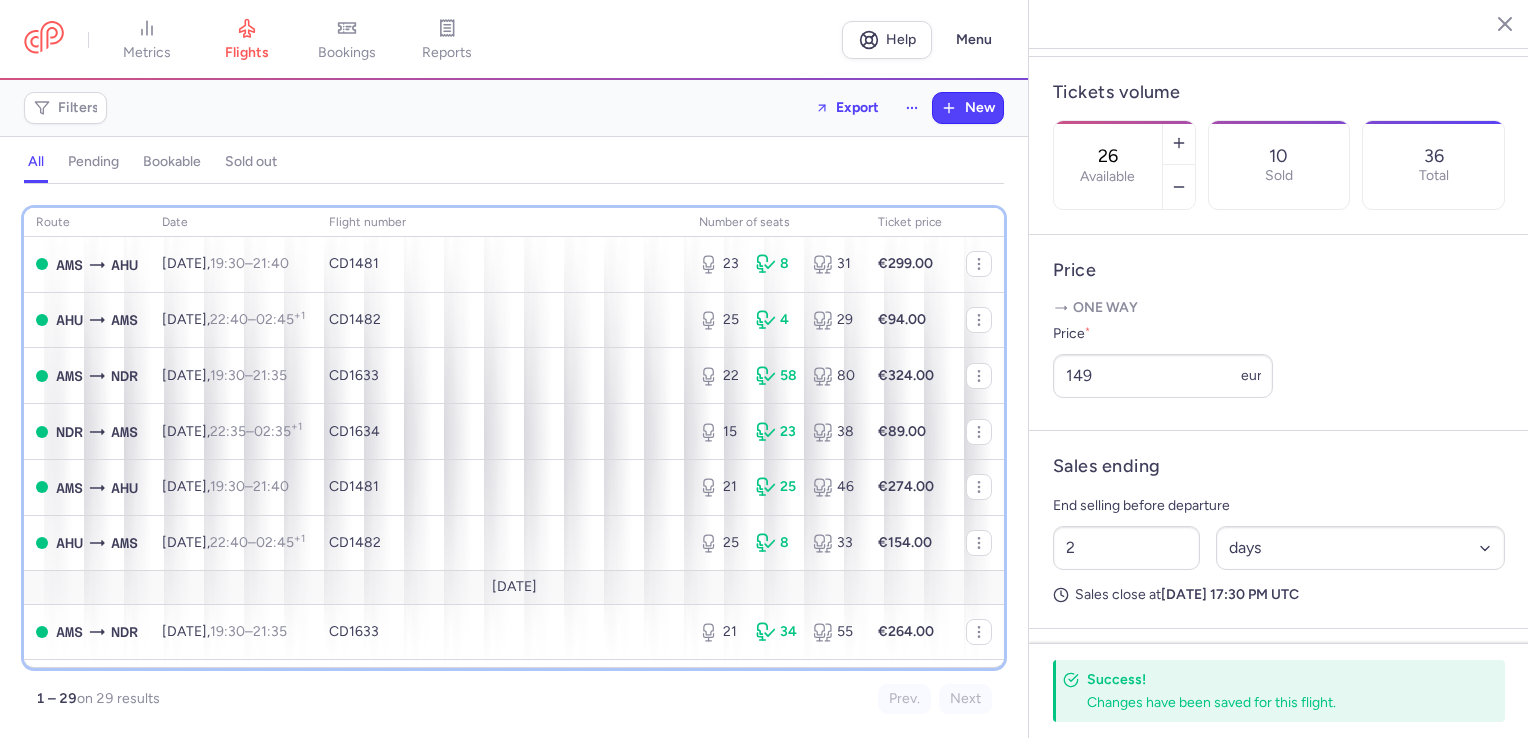 scroll, scrollTop: 135, scrollLeft: 0, axis: vertical 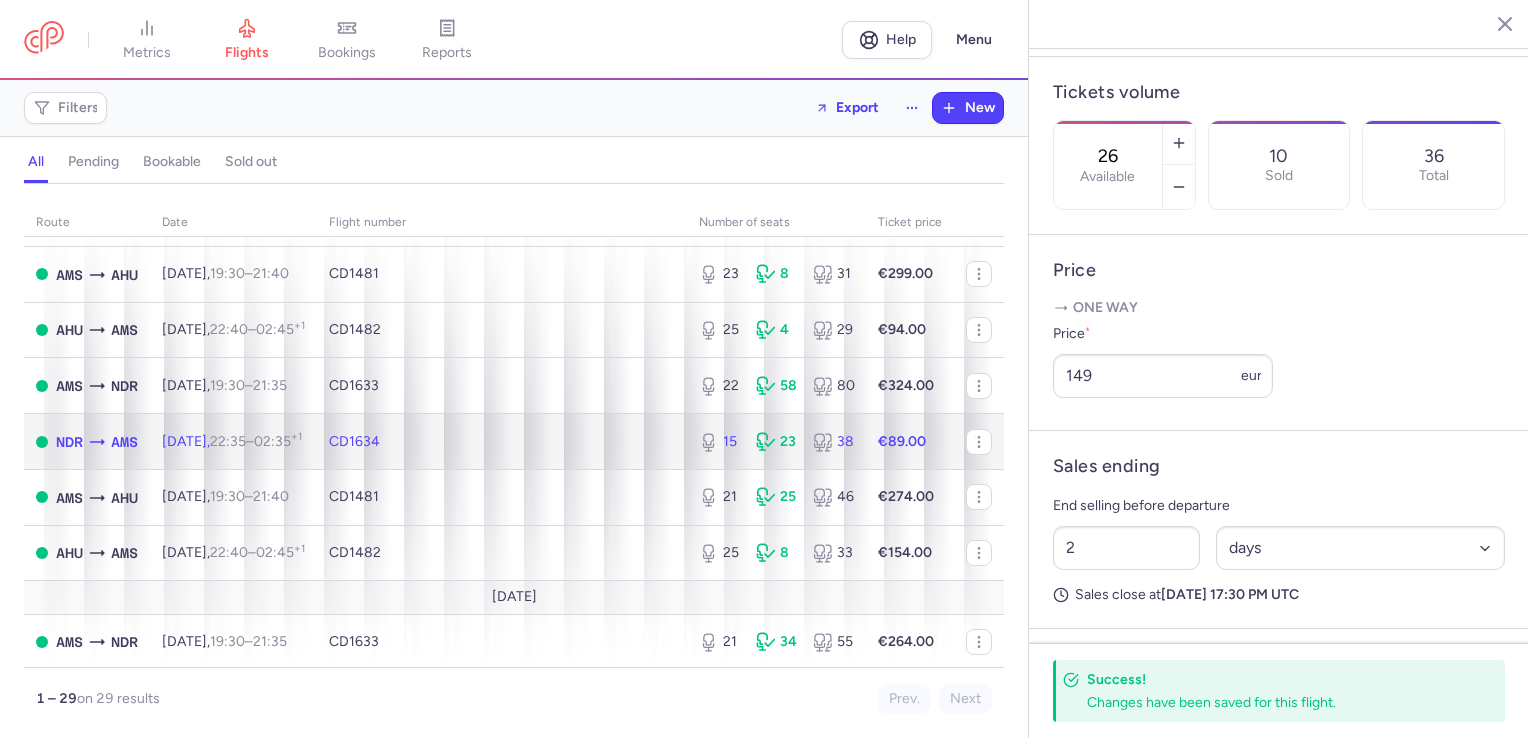 click on "15" at bounding box center (719, 442) 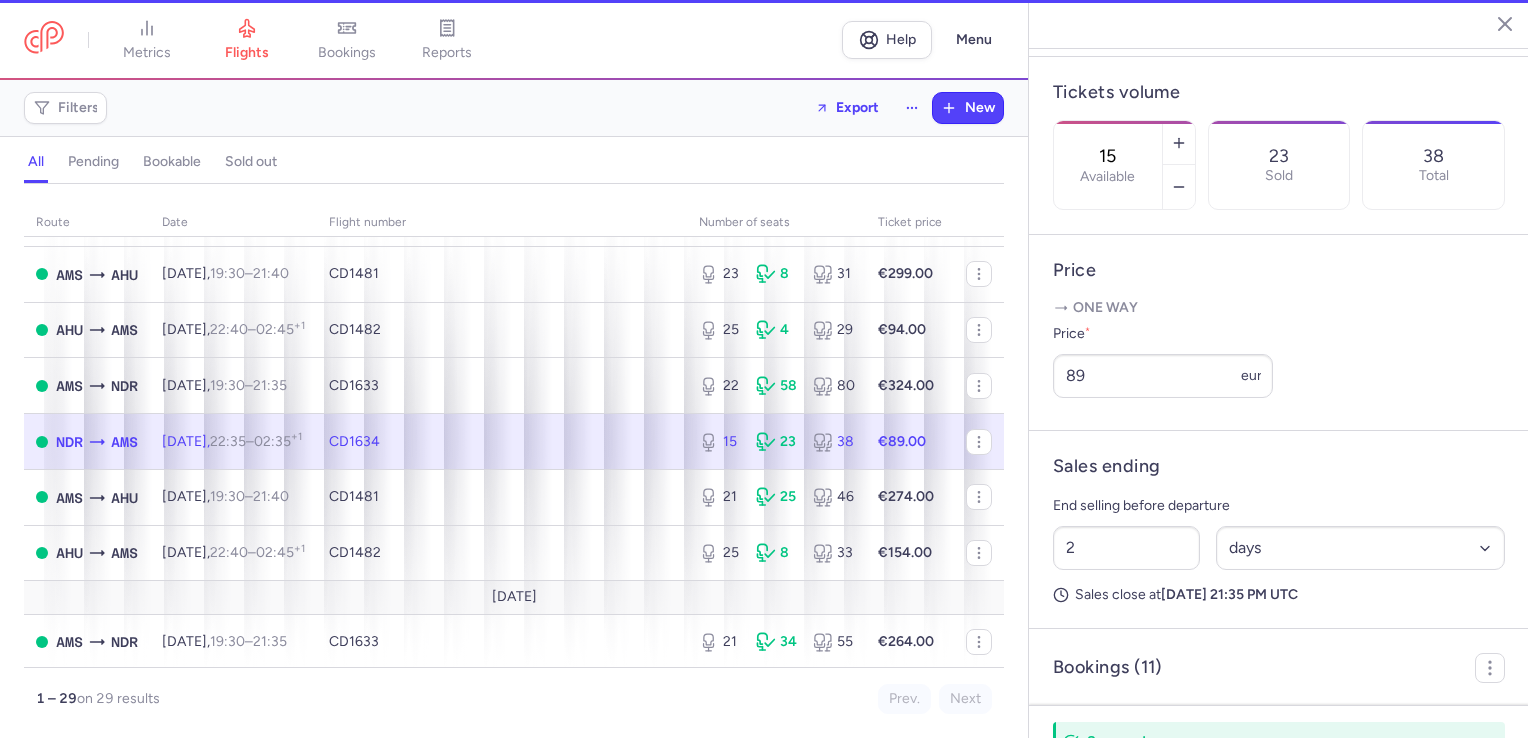 scroll, scrollTop: 600, scrollLeft: 0, axis: vertical 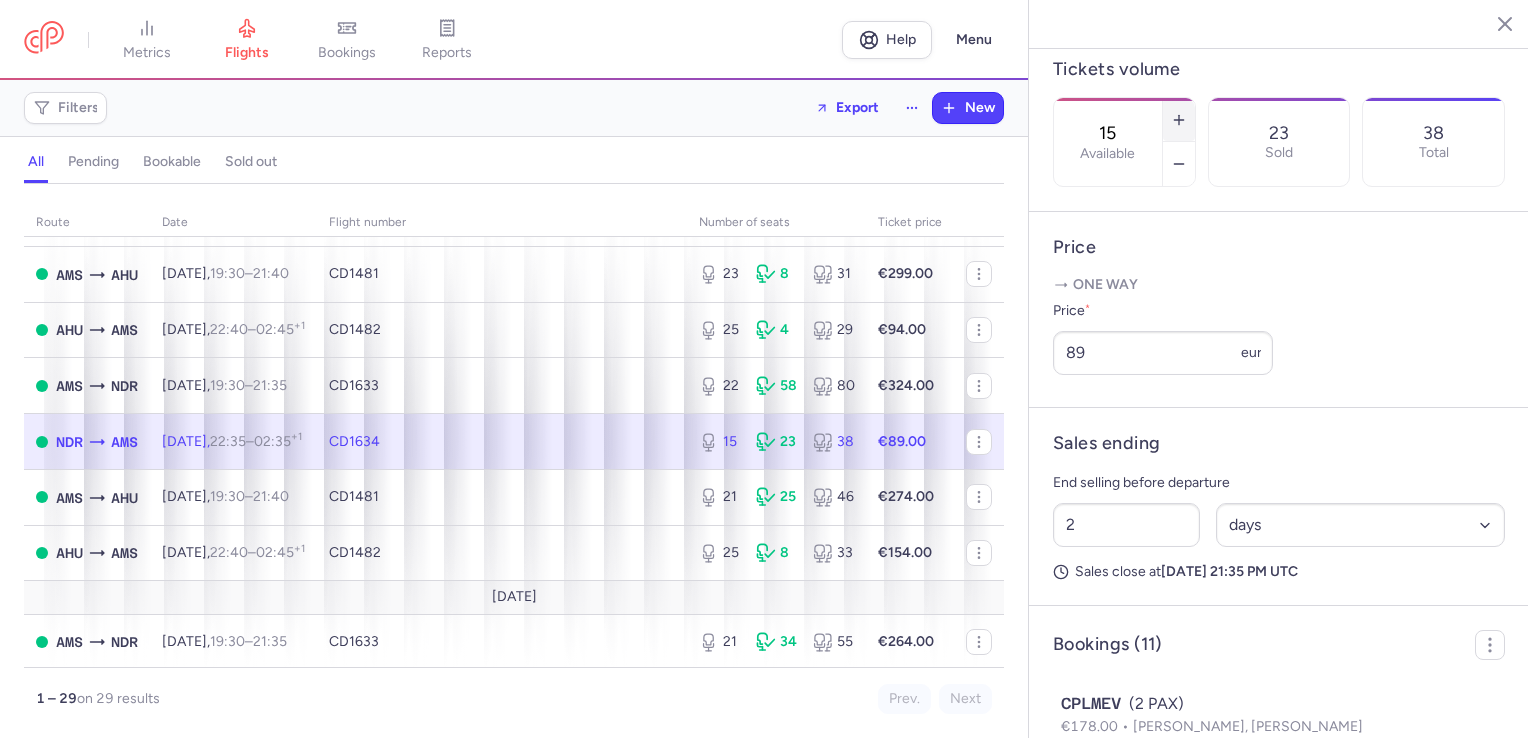 click 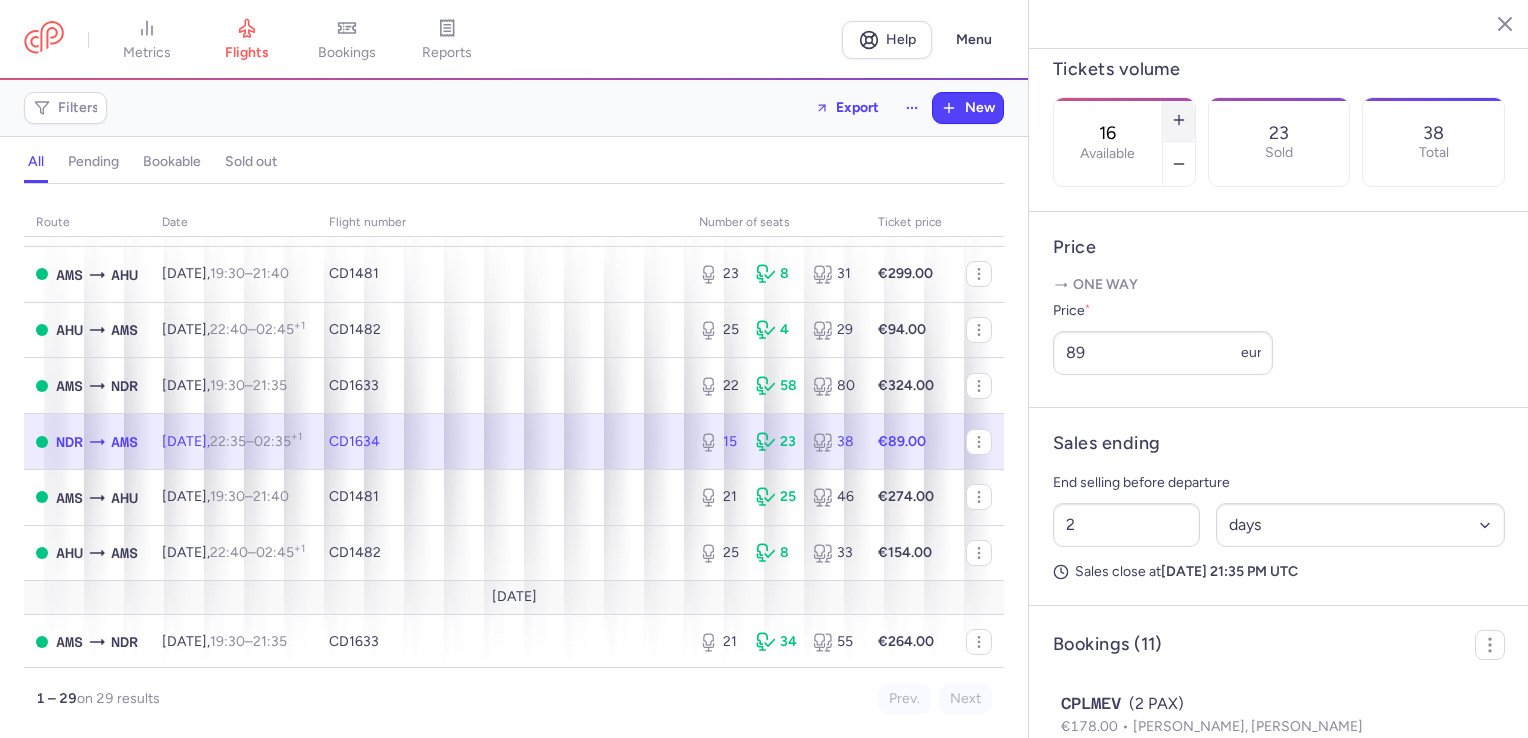 click 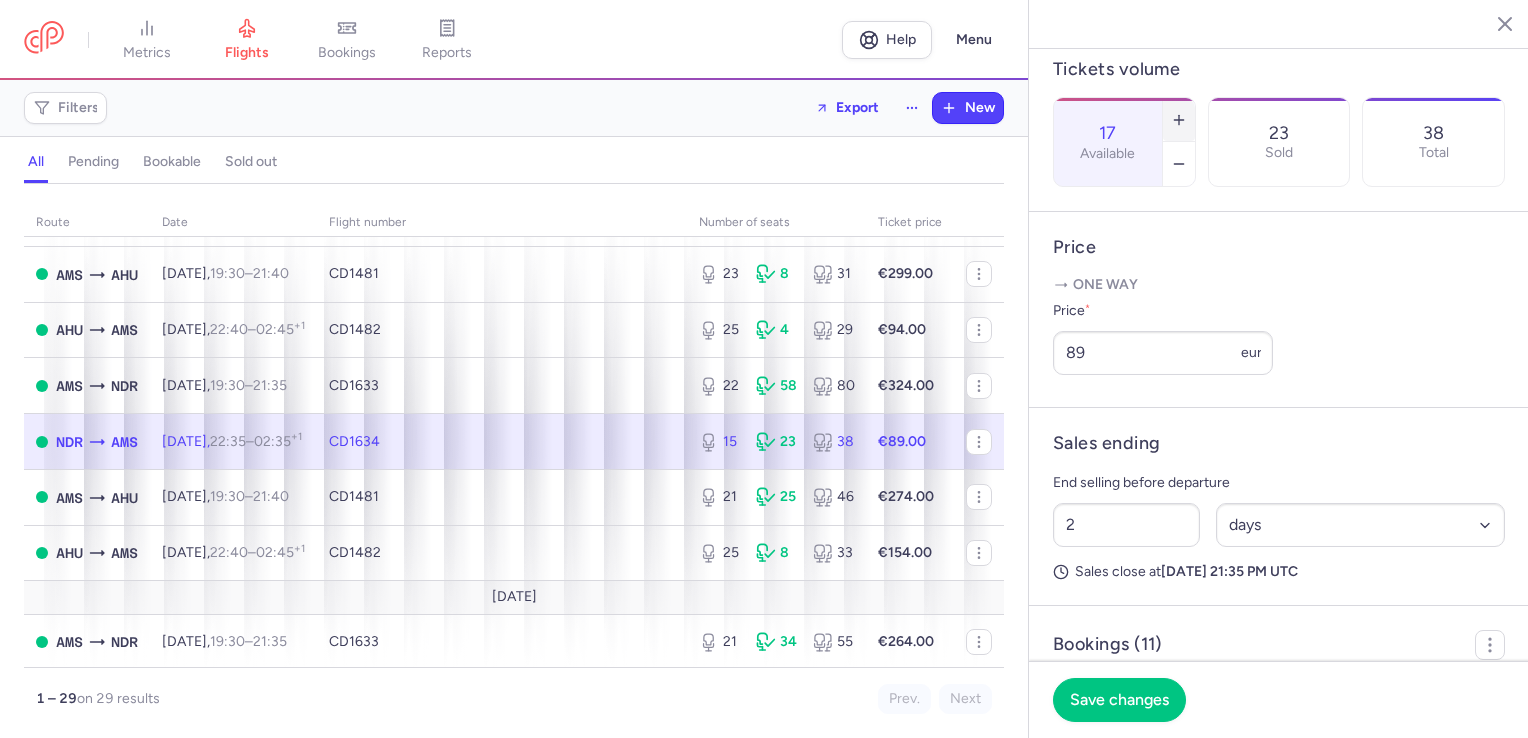 click 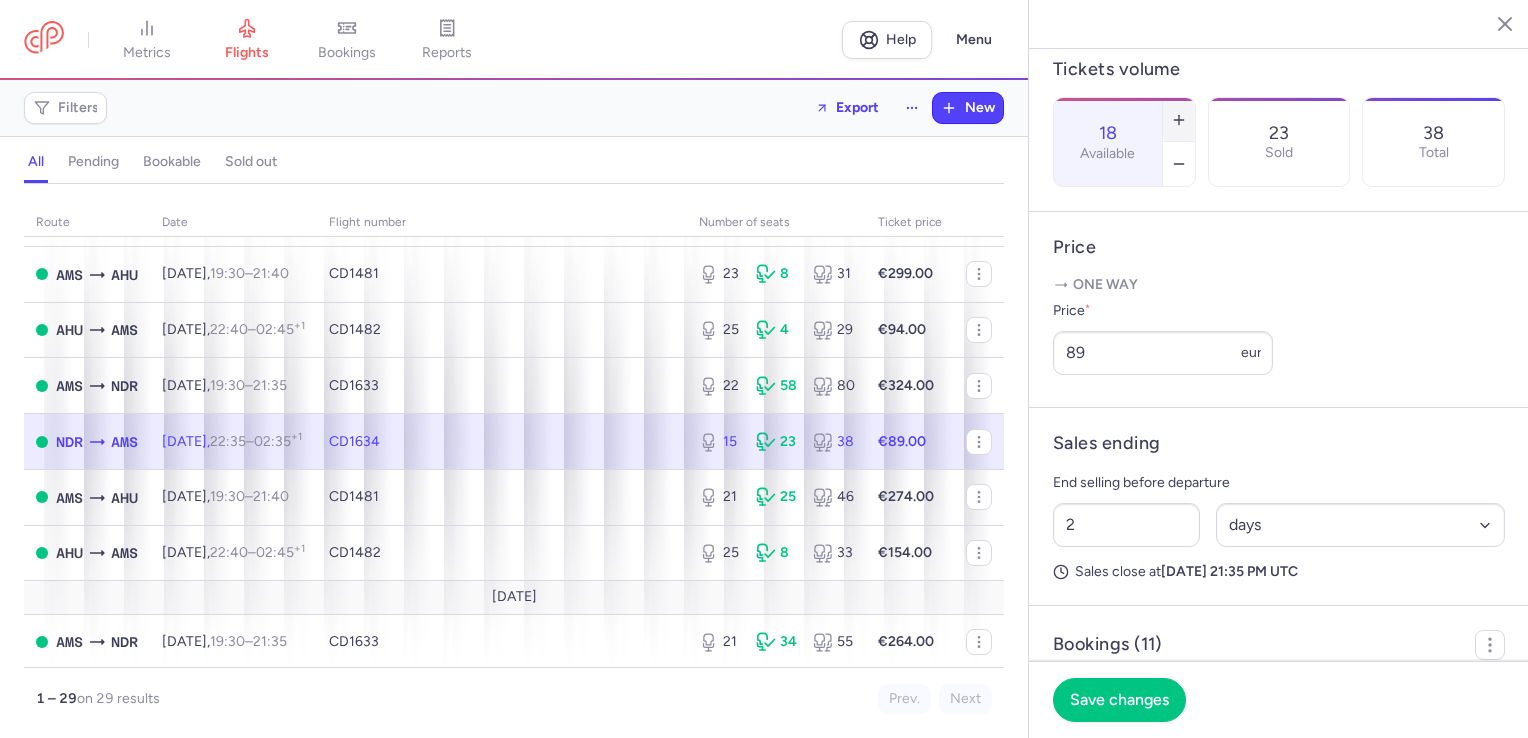 click 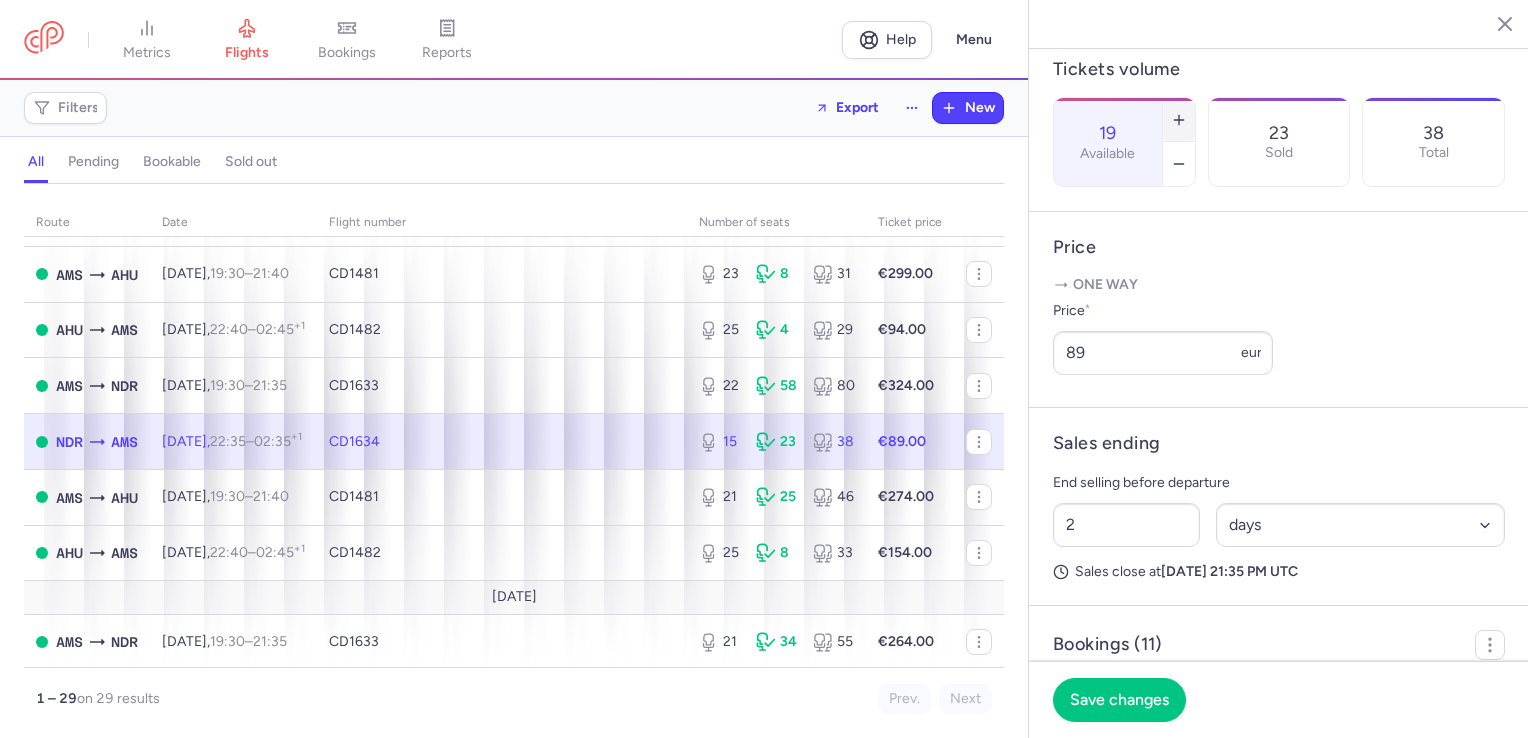 click 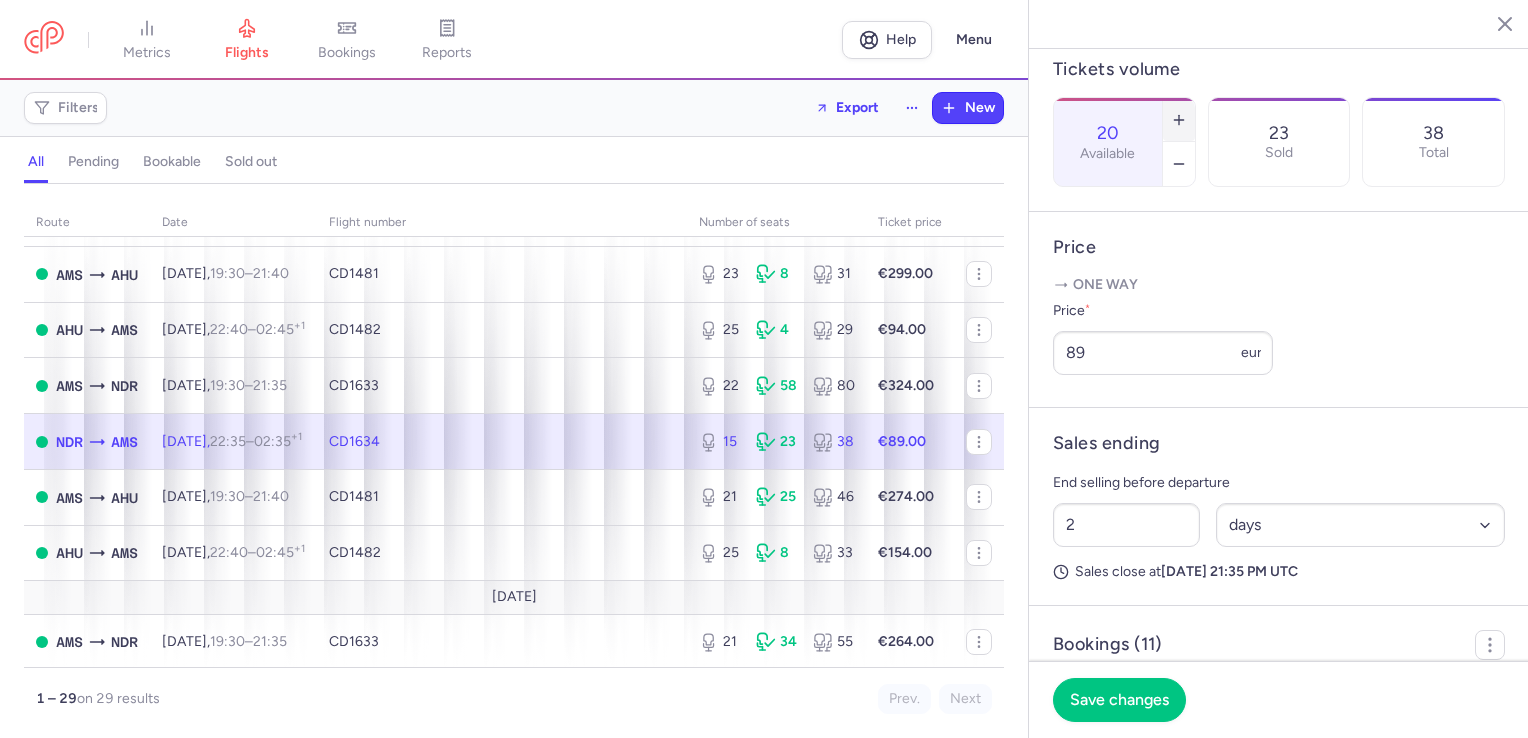 click 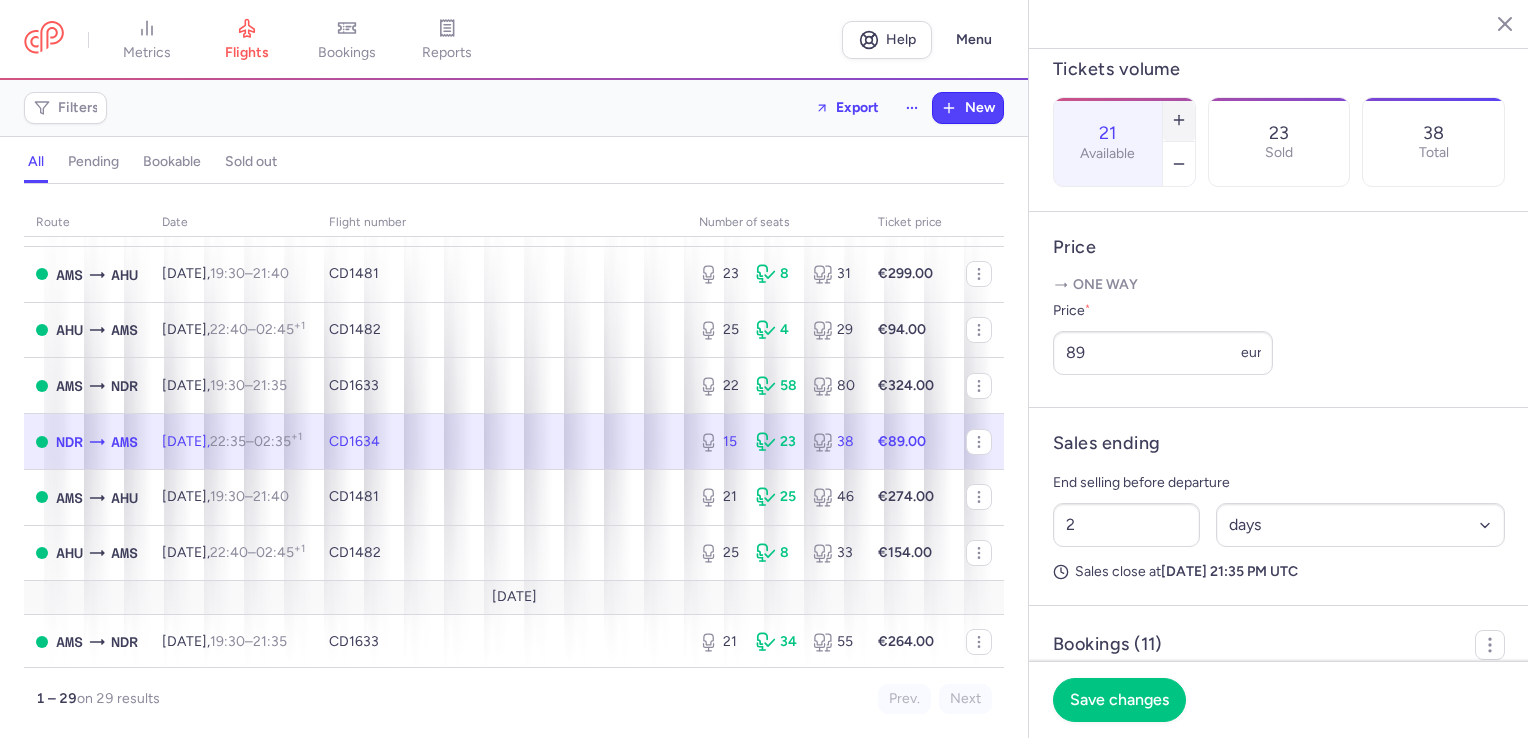 click 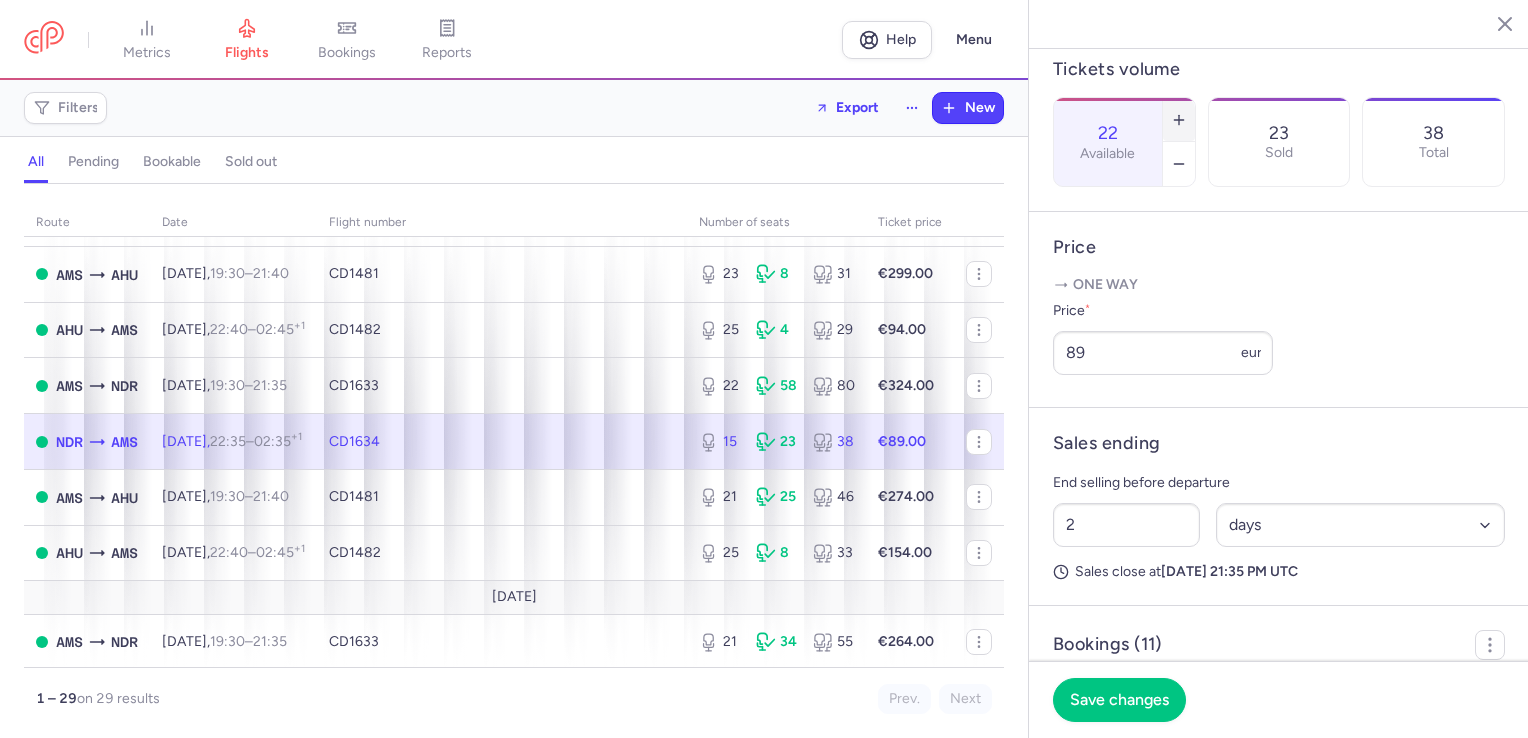 click 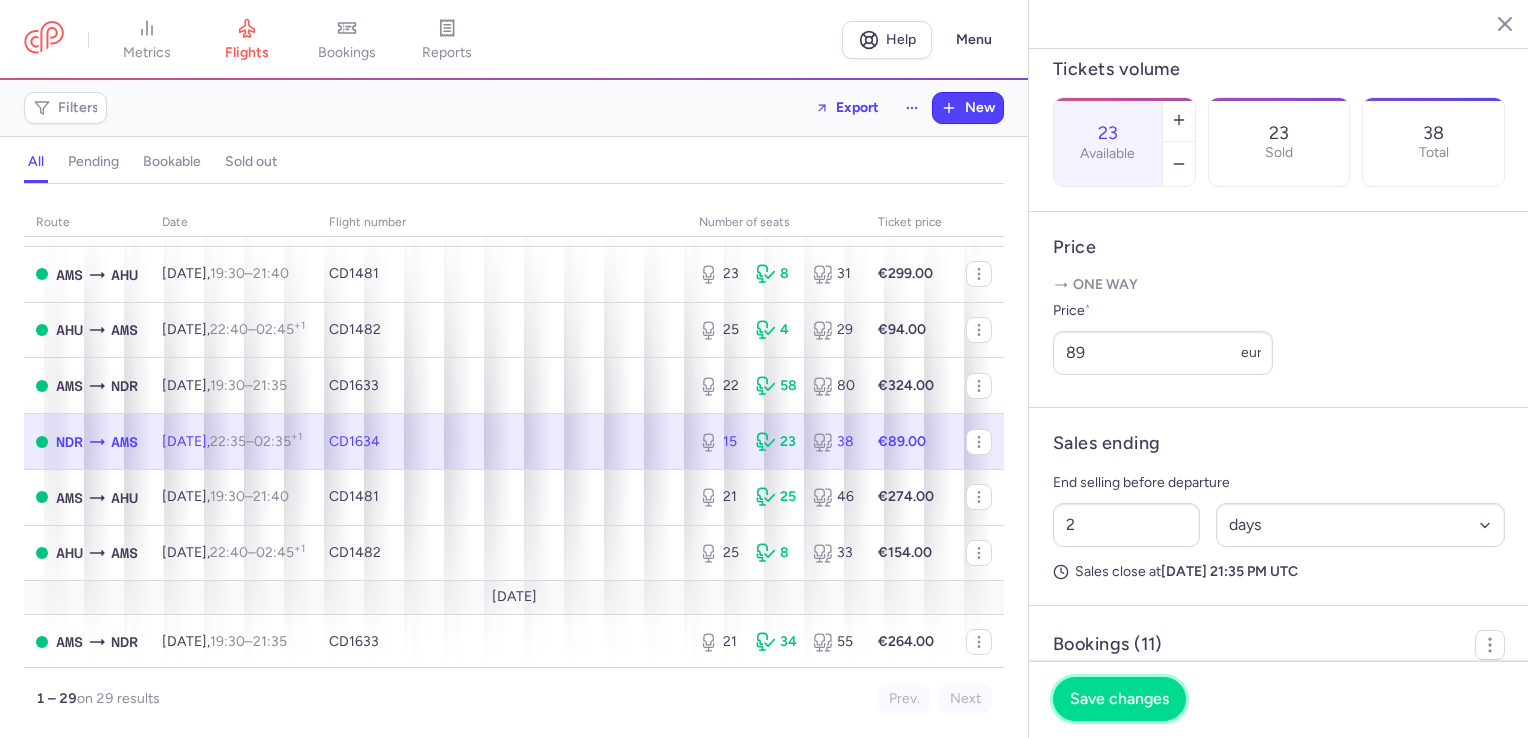 click on "Save changes" at bounding box center [1119, 699] 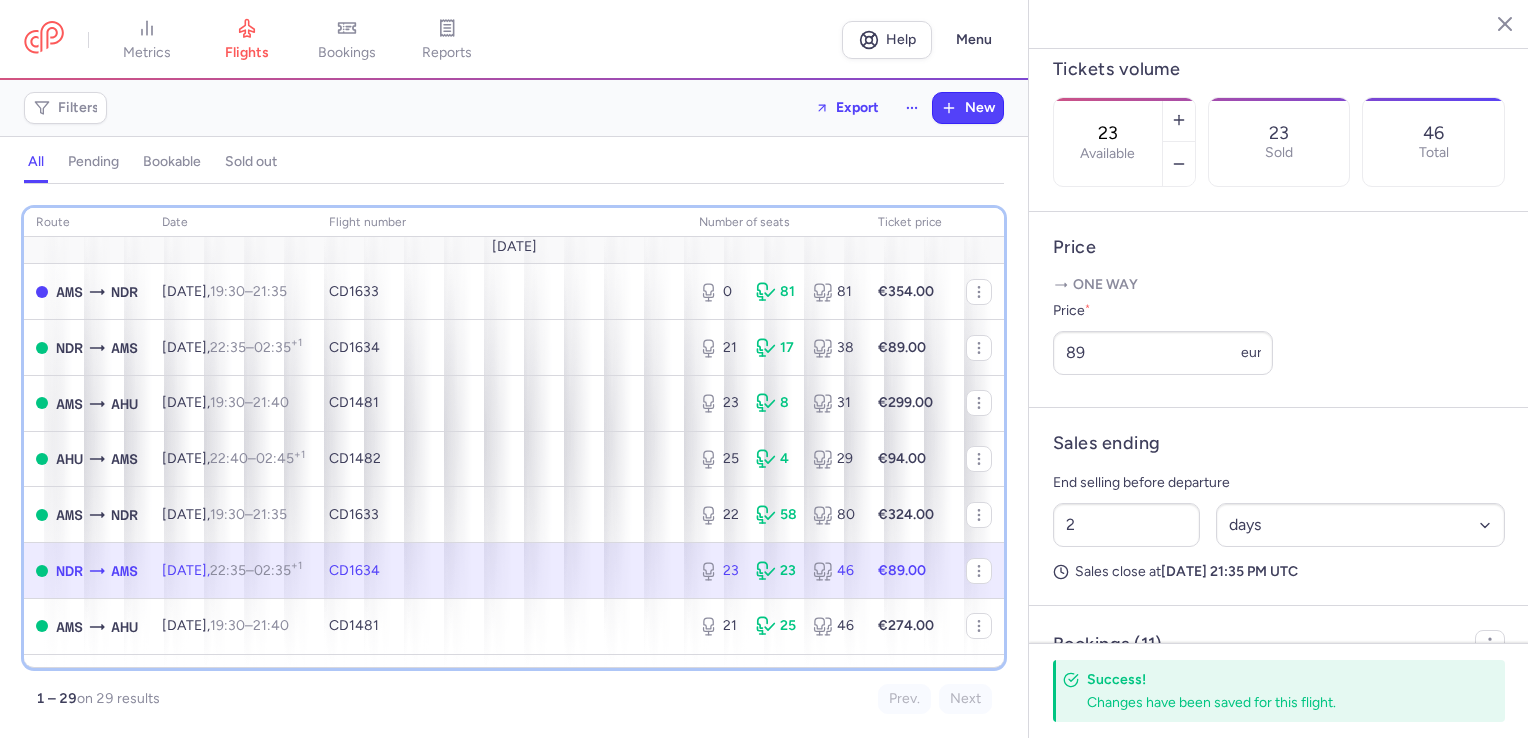 scroll, scrollTop: 0, scrollLeft: 0, axis: both 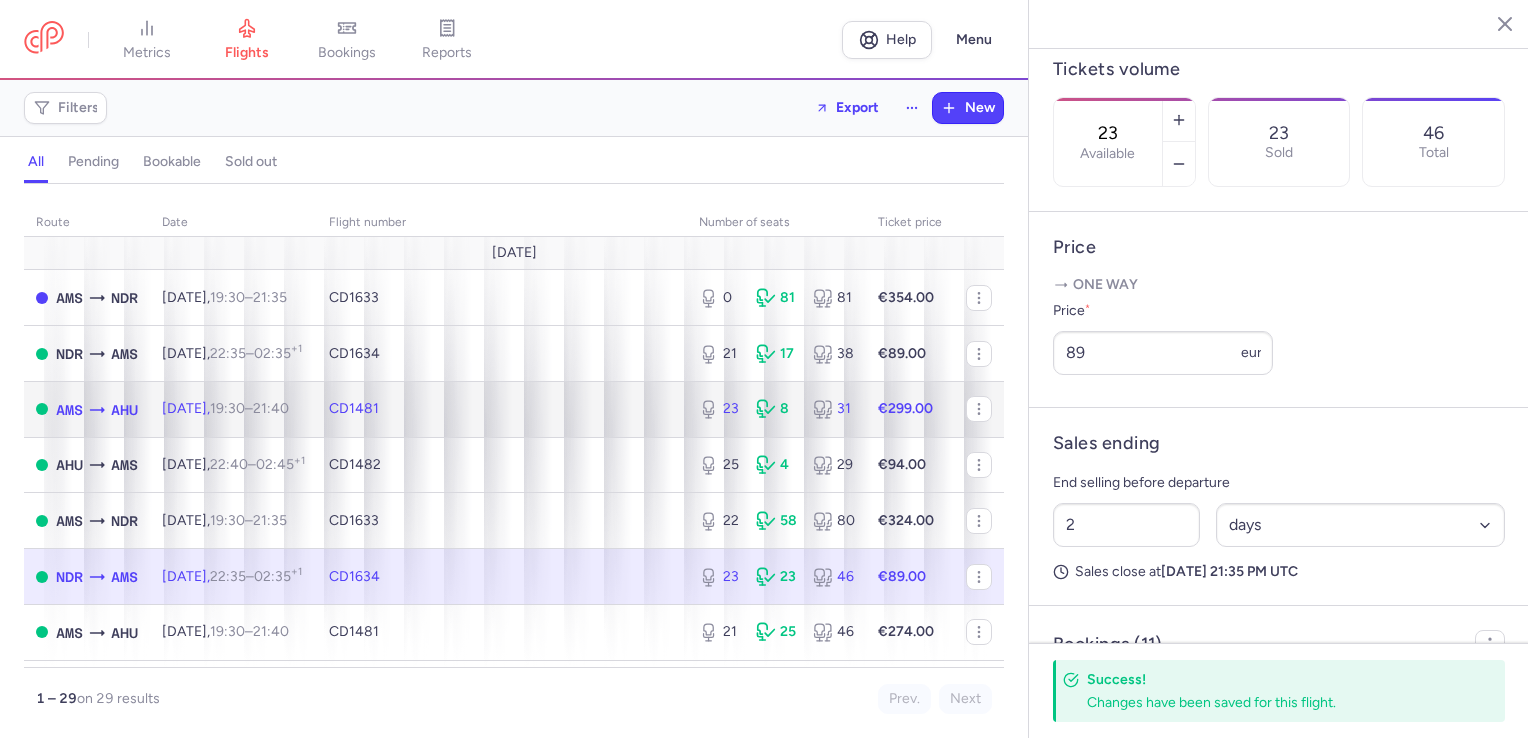 click on "CD1481" 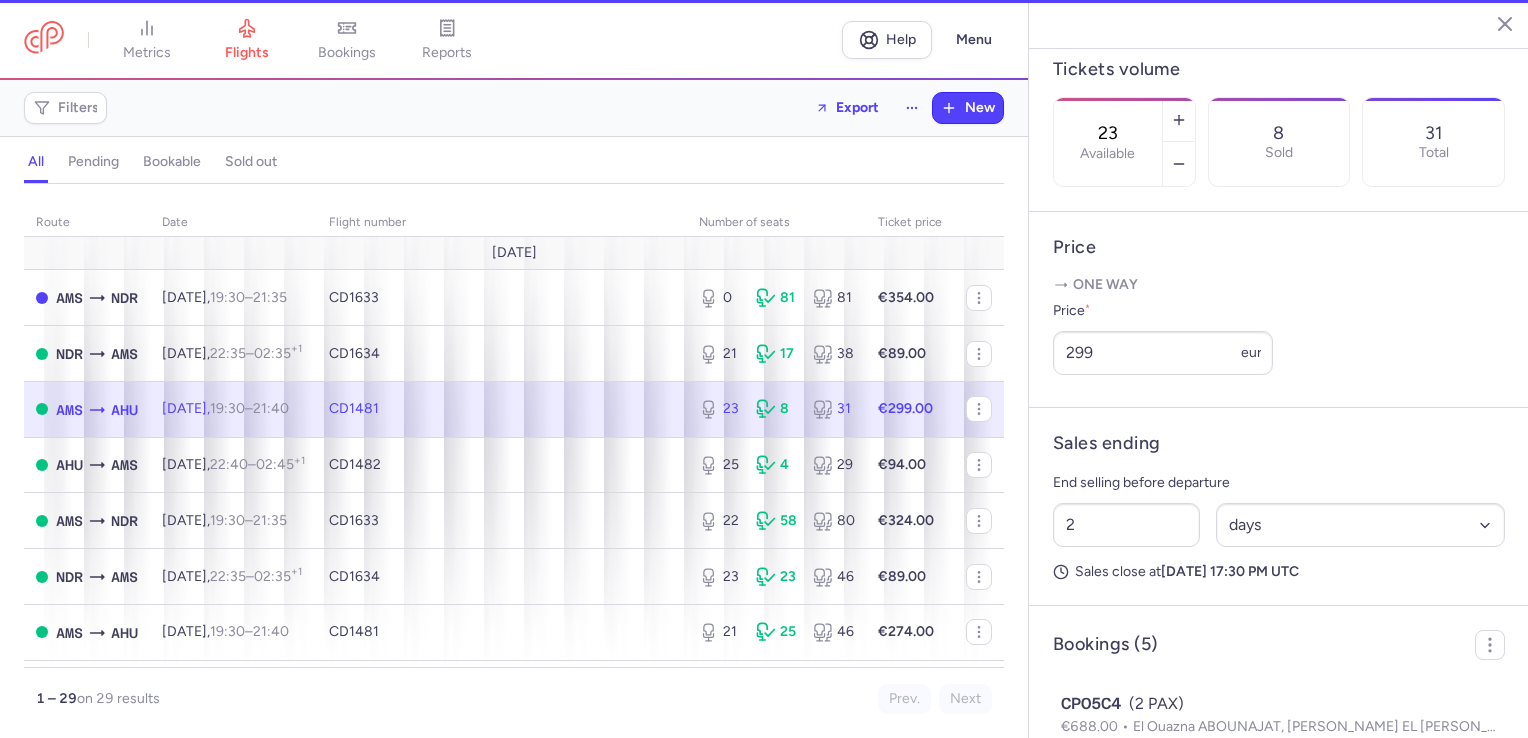 scroll, scrollTop: 577, scrollLeft: 0, axis: vertical 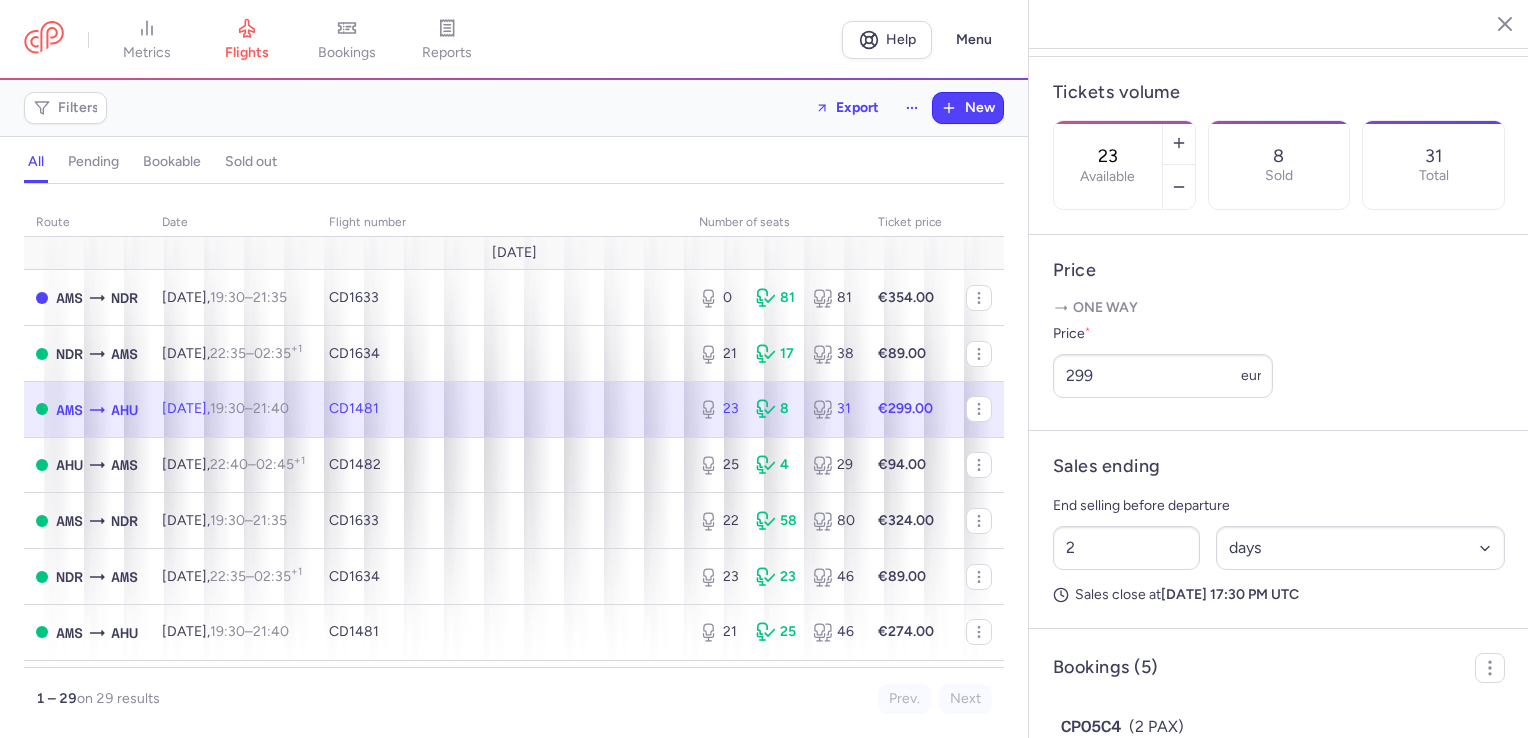 click on "bookings" at bounding box center [347, 40] 